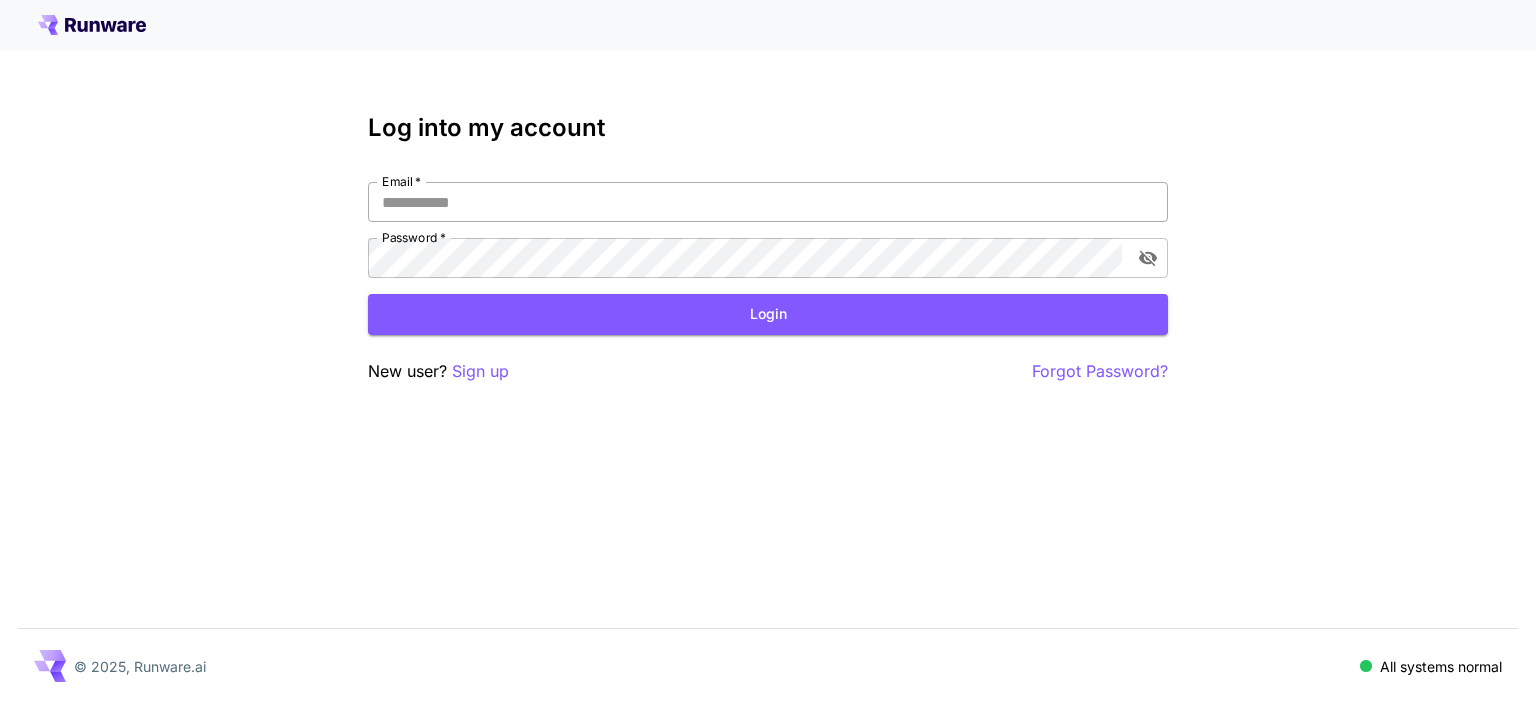 scroll, scrollTop: 0, scrollLeft: 0, axis: both 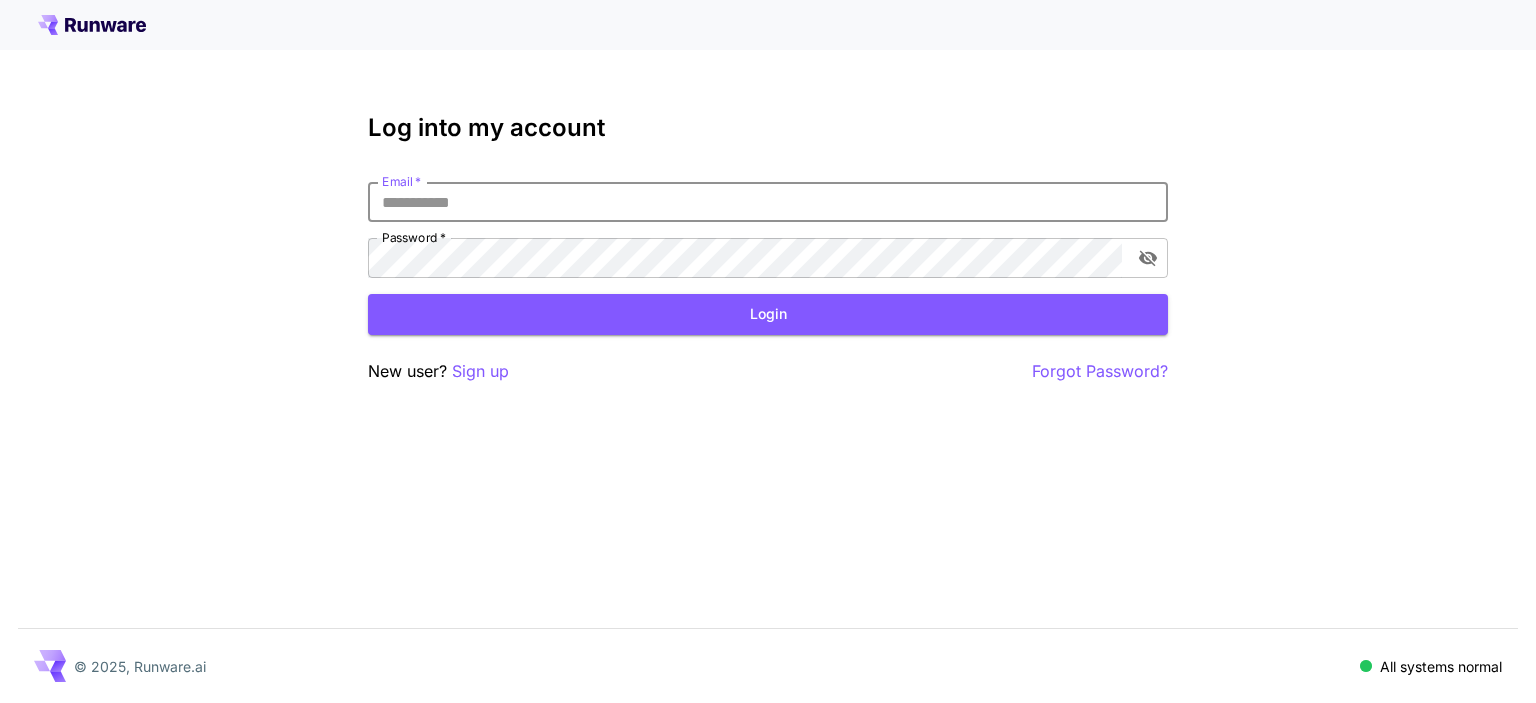 click on "Email   *" at bounding box center [768, 202] 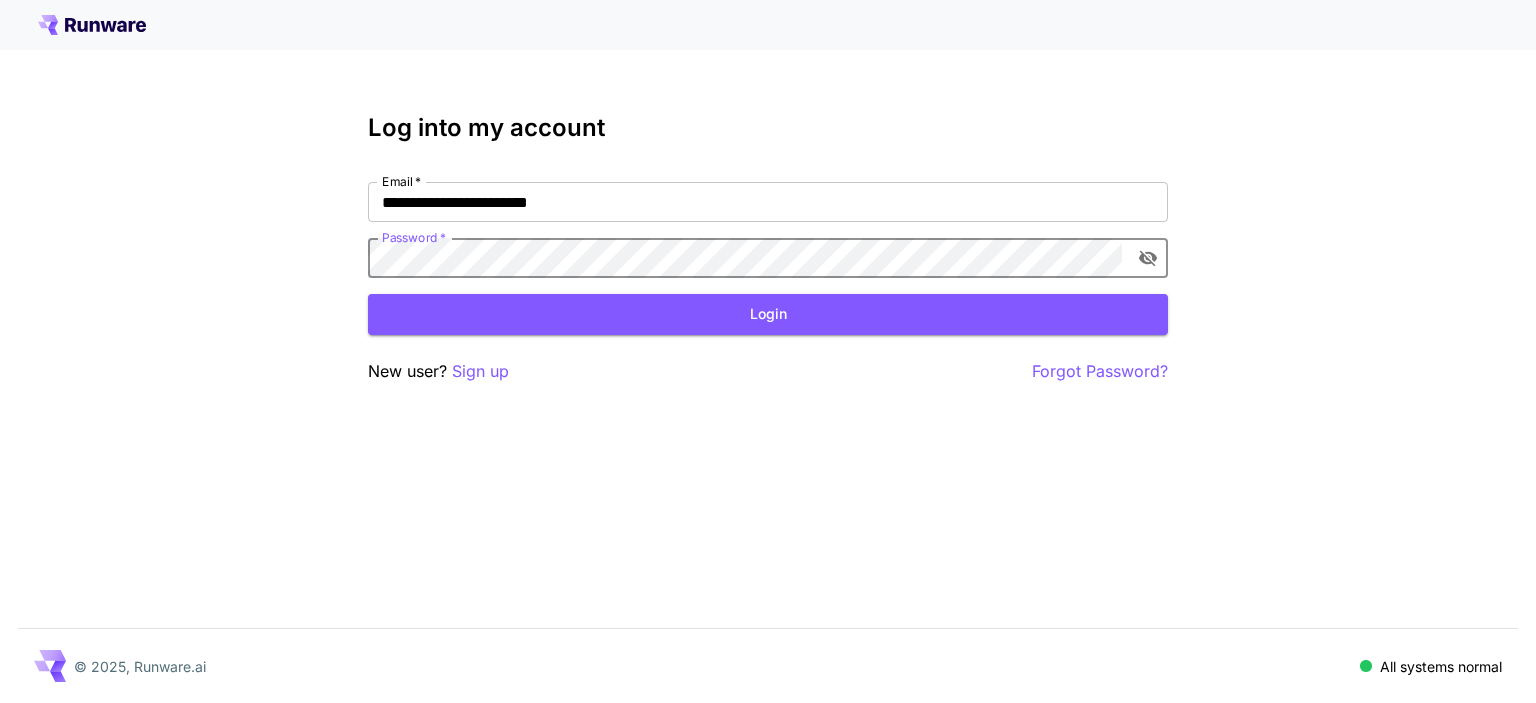 click on "Login" at bounding box center [768, 314] 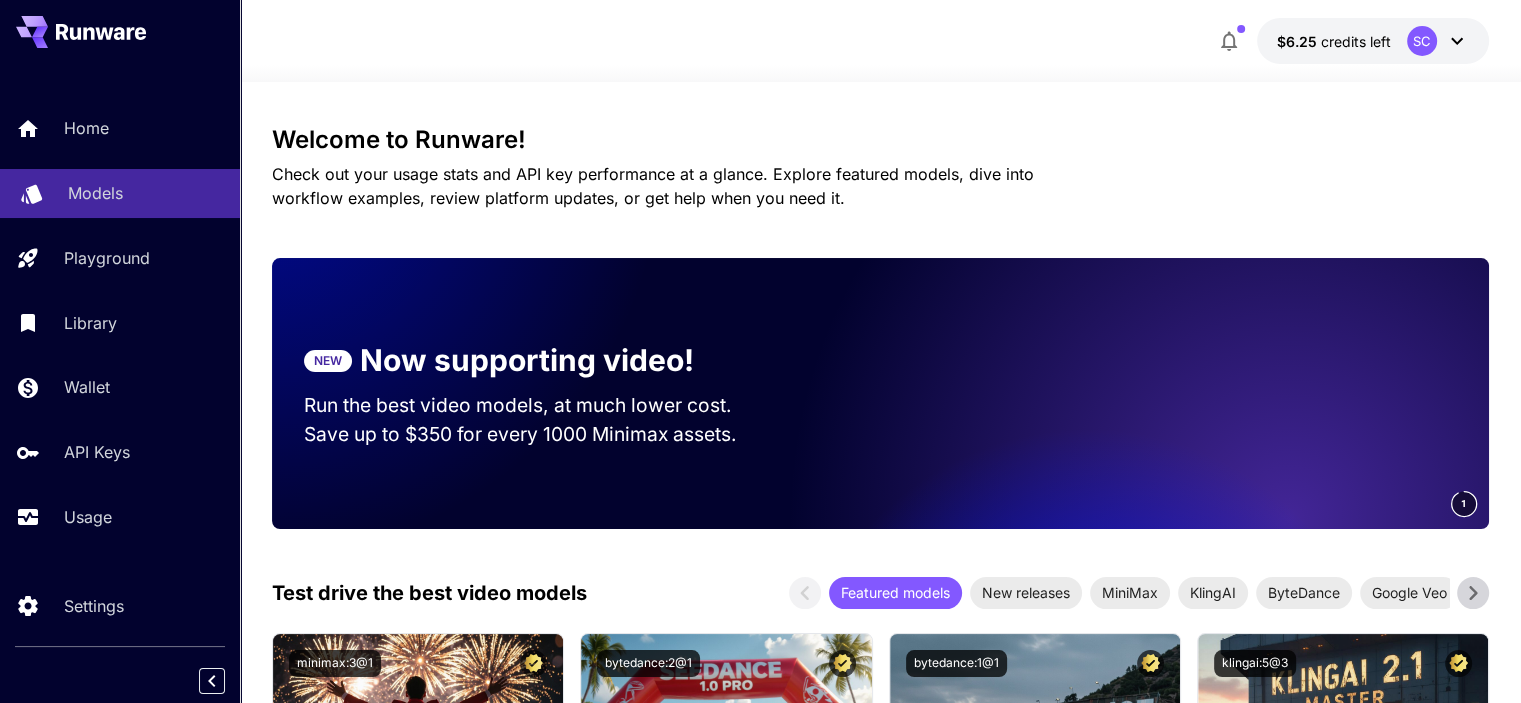 click on "Models" at bounding box center [95, 193] 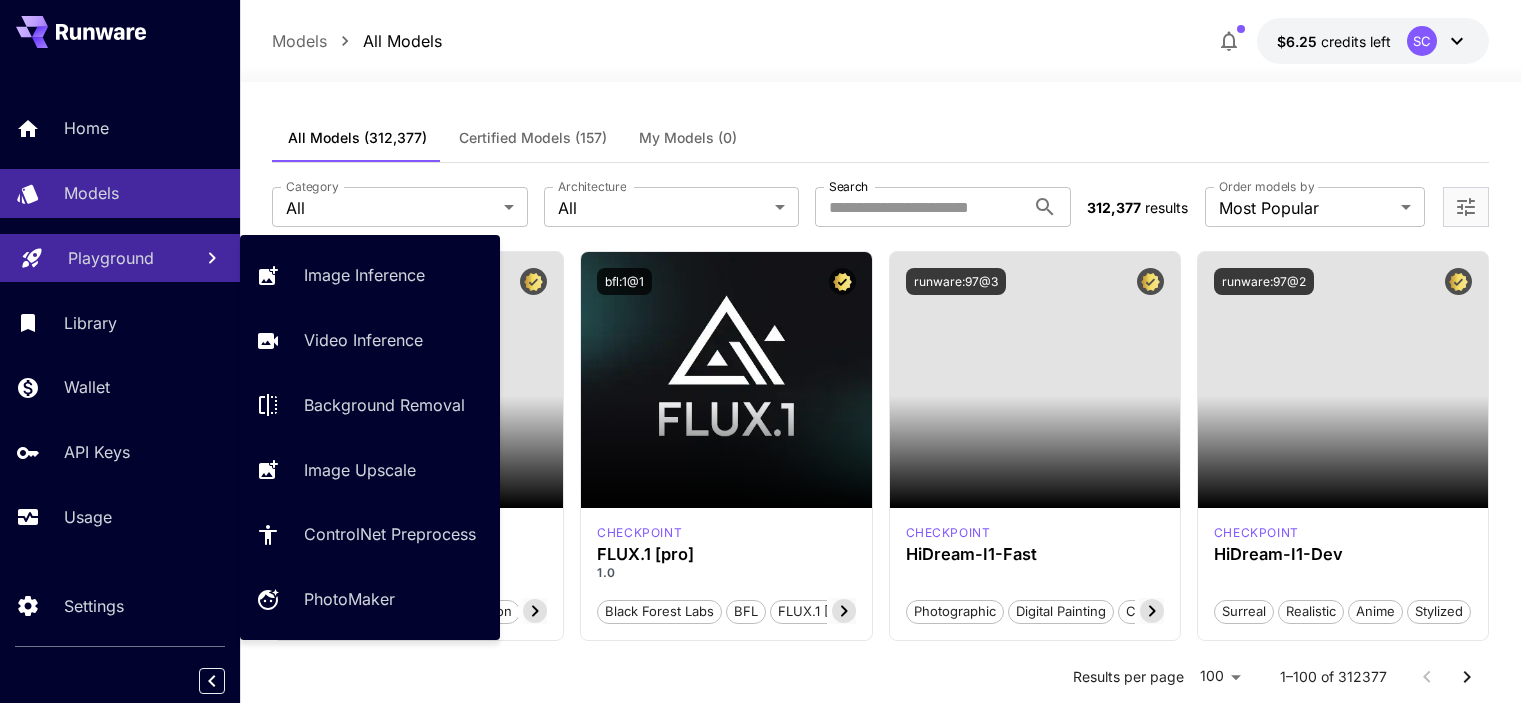 click on "Playground" at bounding box center [111, 258] 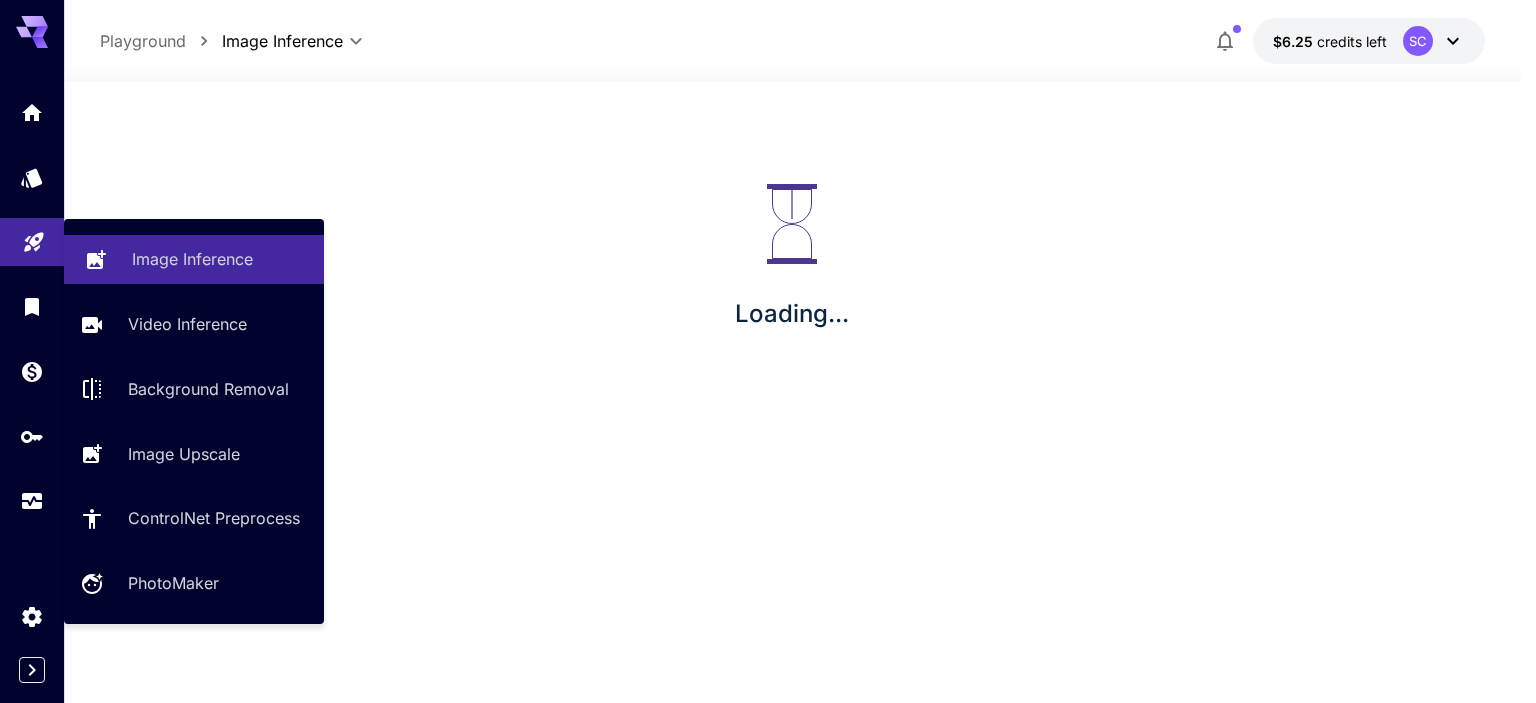 click on "Image Inference" at bounding box center [192, 259] 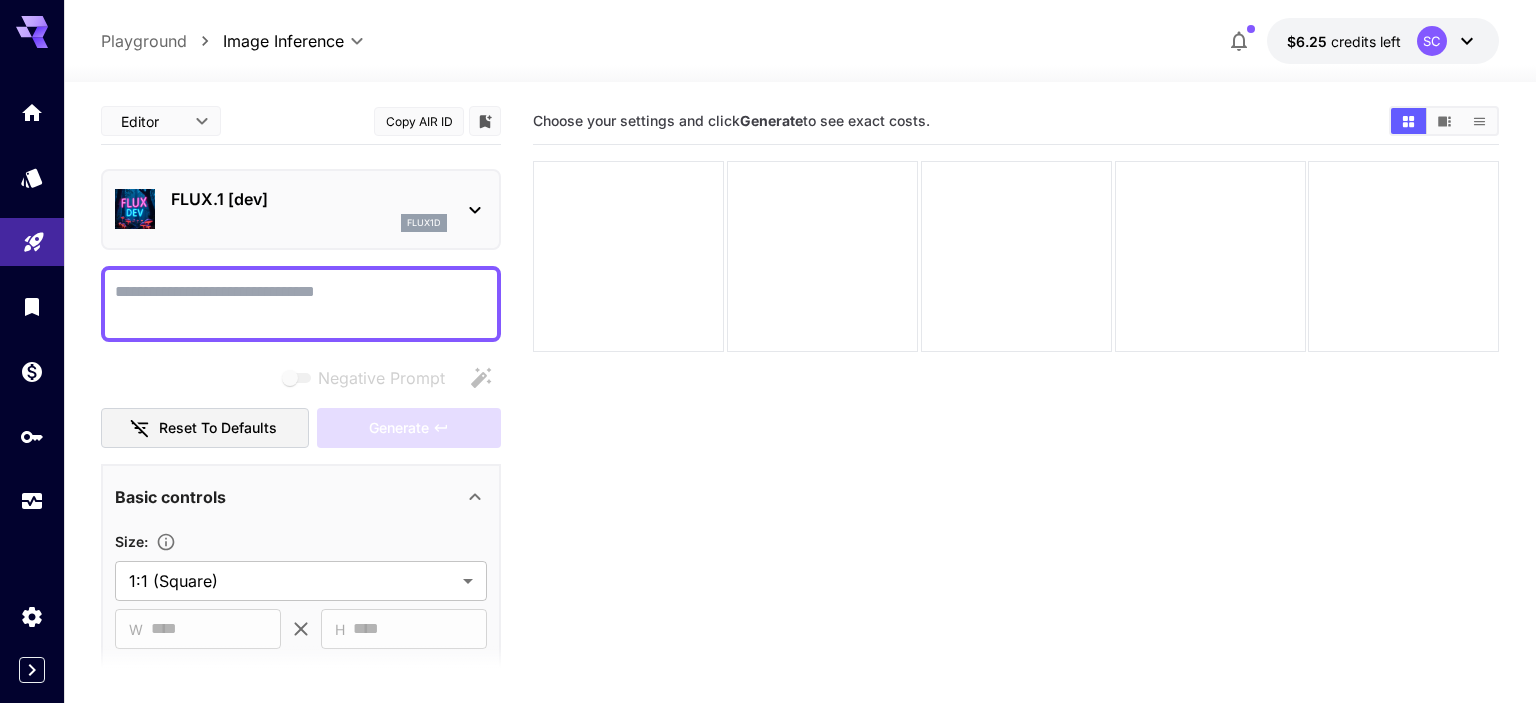 type on "**********" 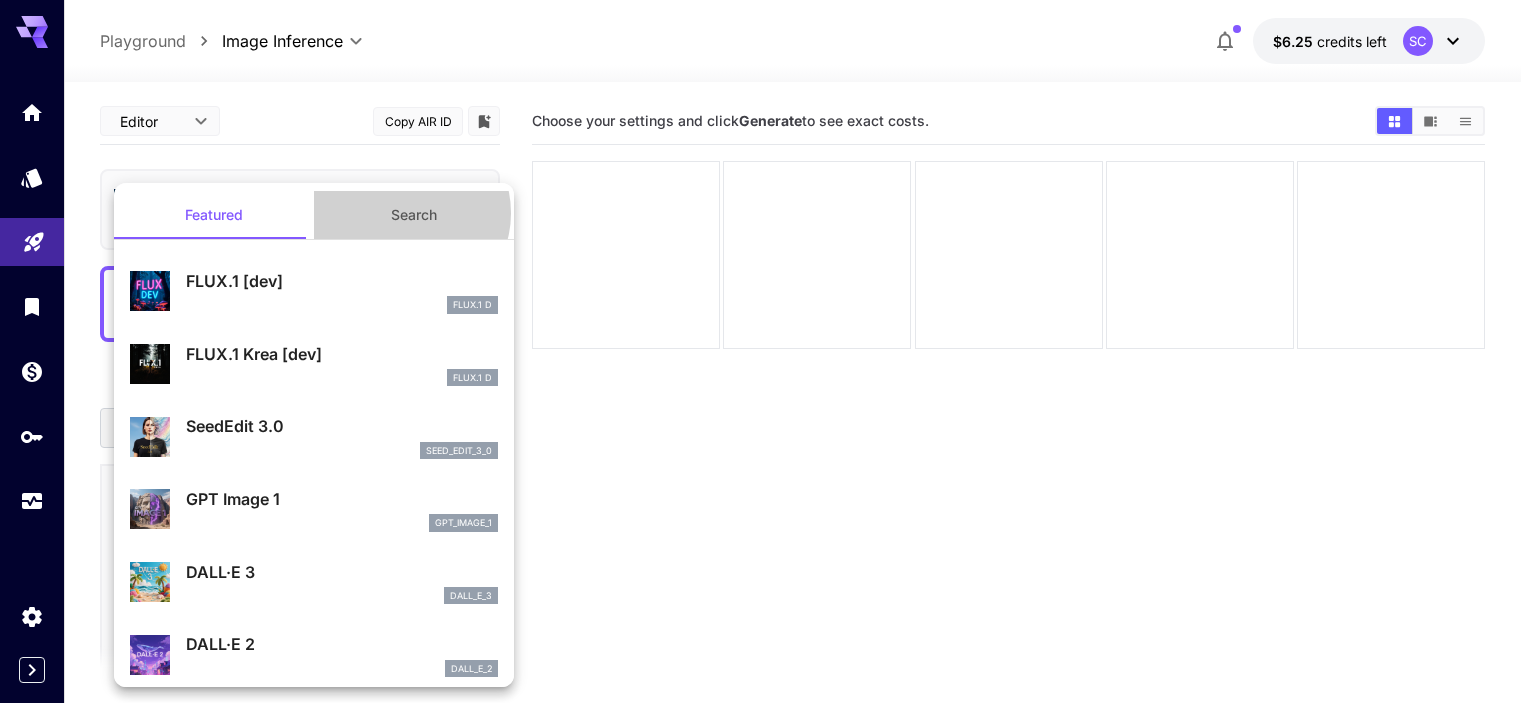 click on "Search" at bounding box center [414, 215] 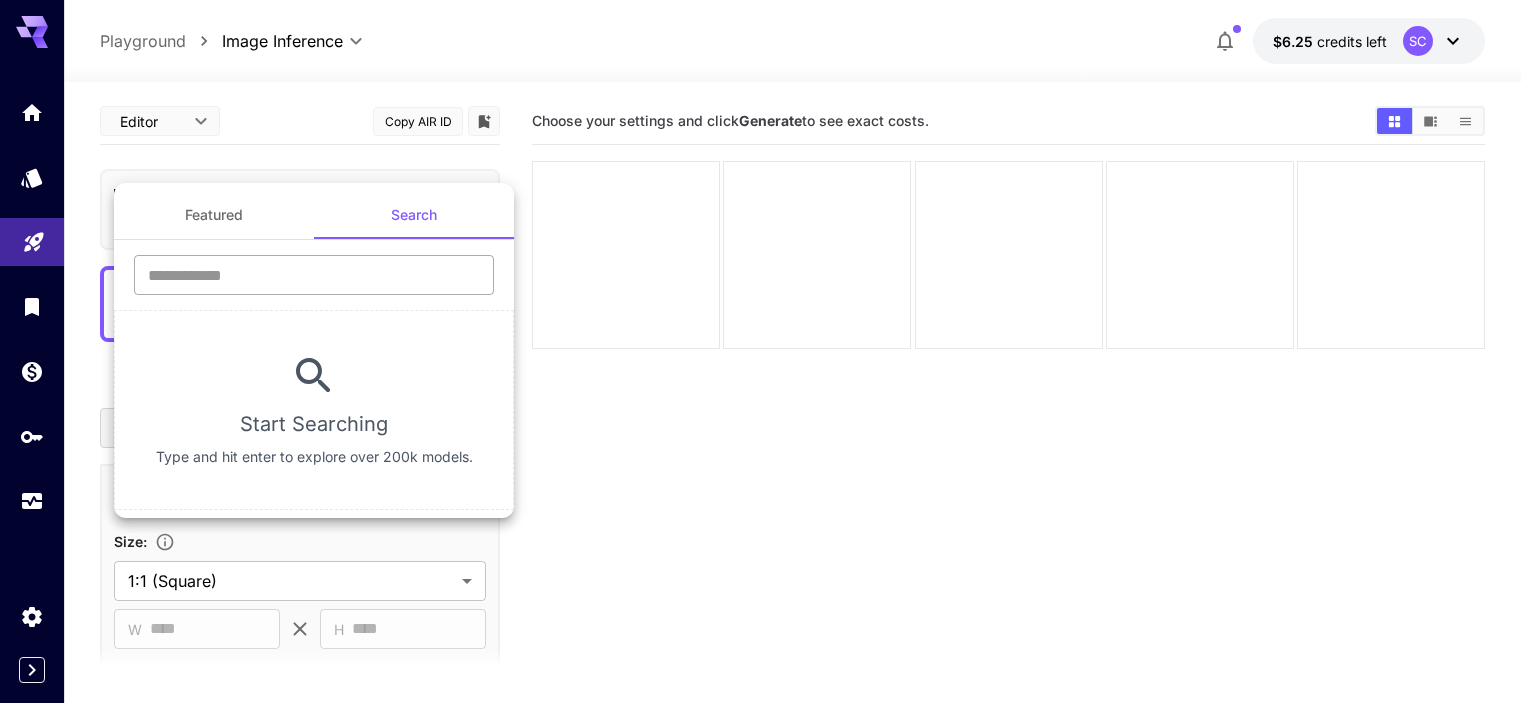 click at bounding box center (314, 275) 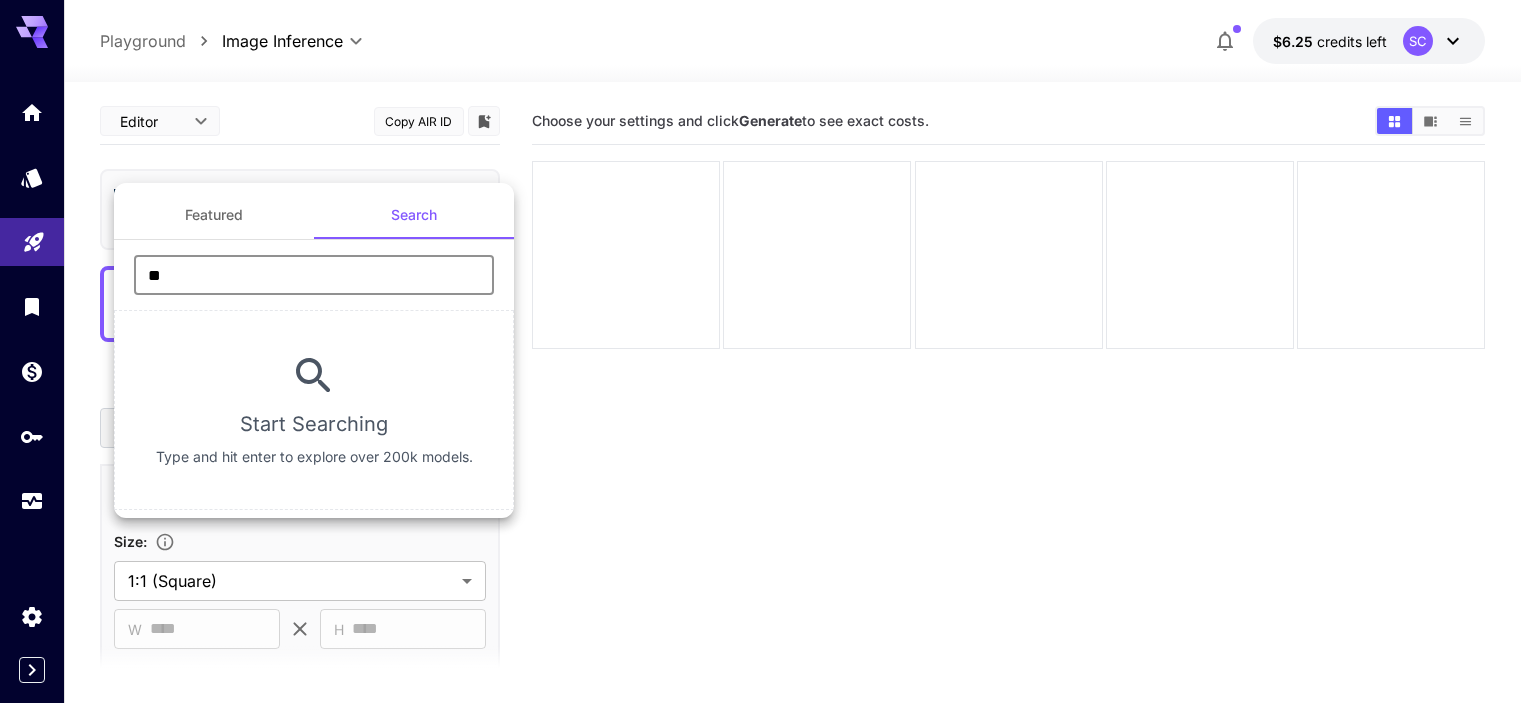 type on "******" 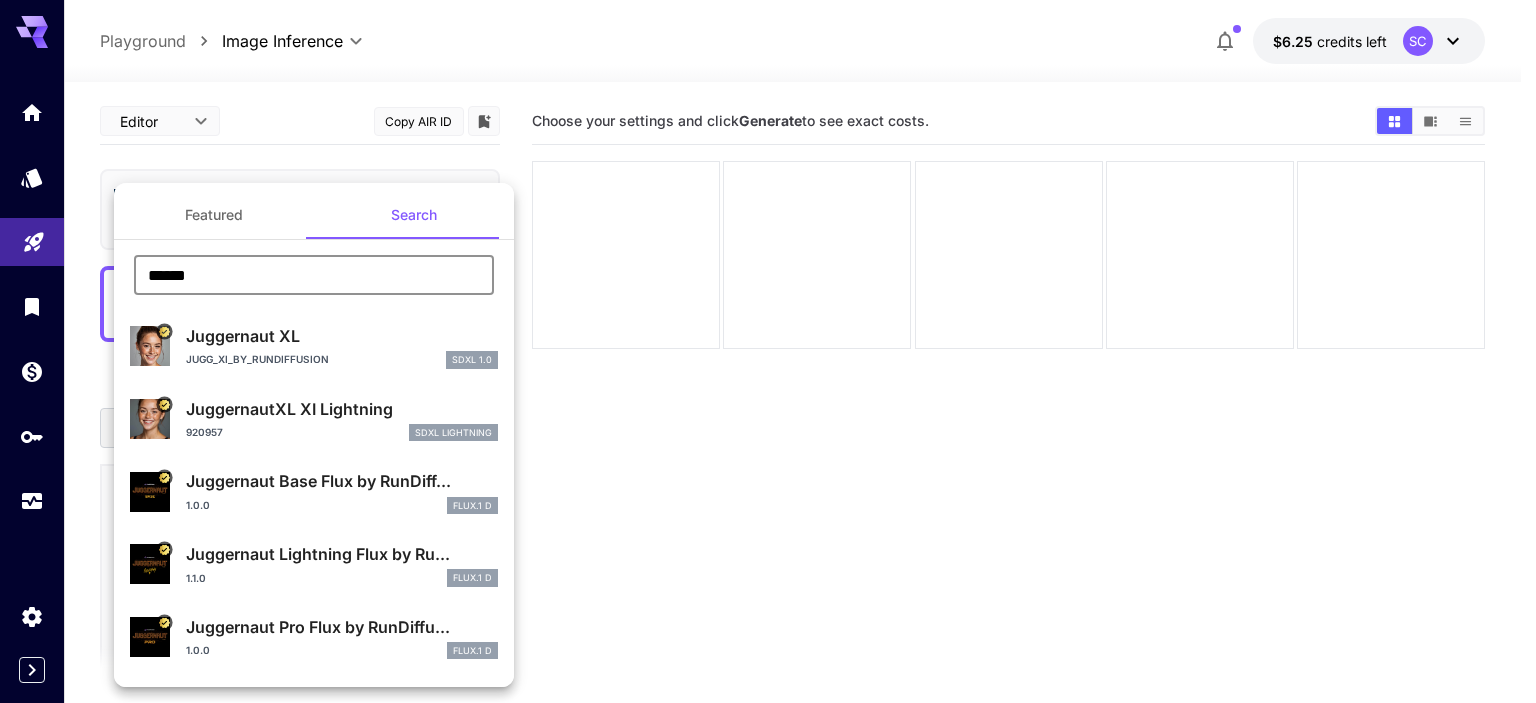 click on "Juggernaut Base Flux by RunDiff..." at bounding box center [342, 481] 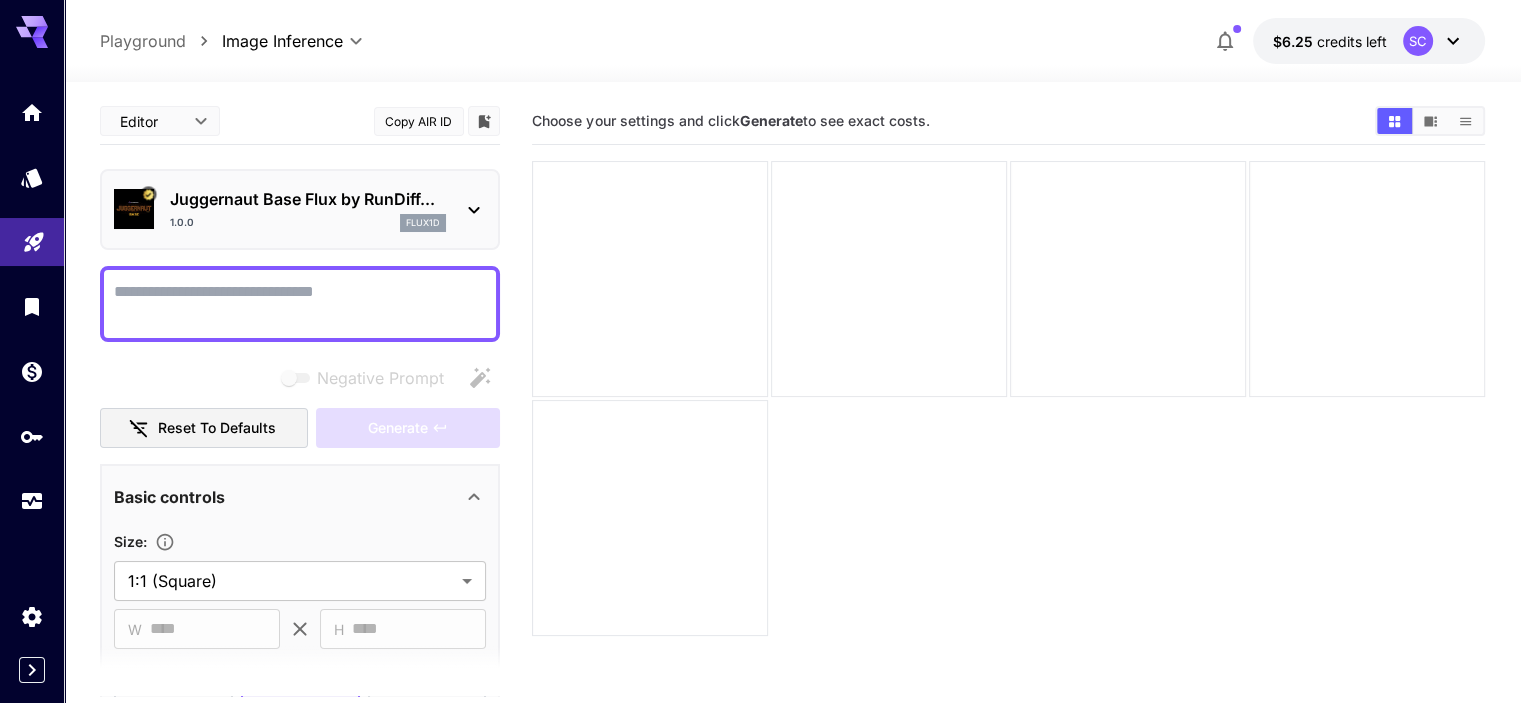 click on "Negative Prompt" at bounding box center [300, 304] 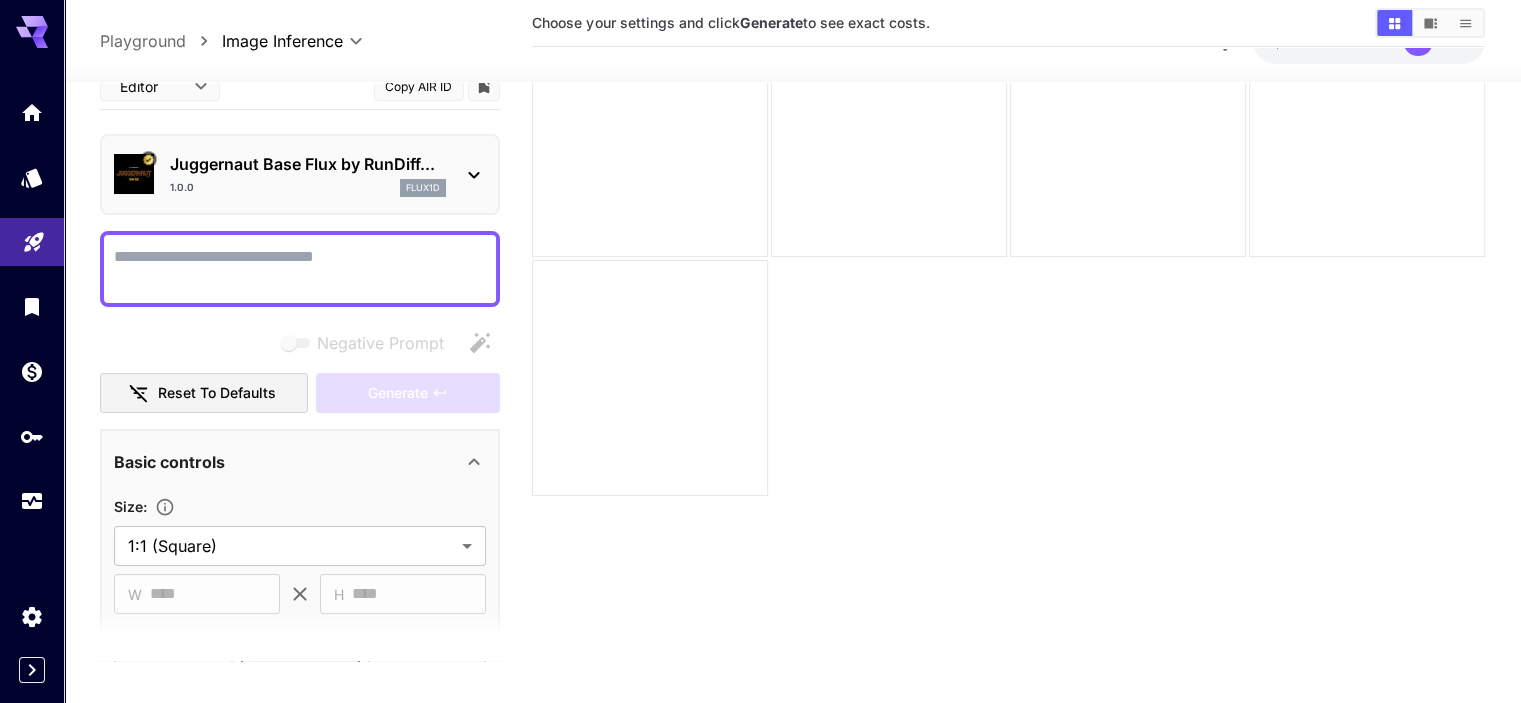 scroll, scrollTop: 158, scrollLeft: 0, axis: vertical 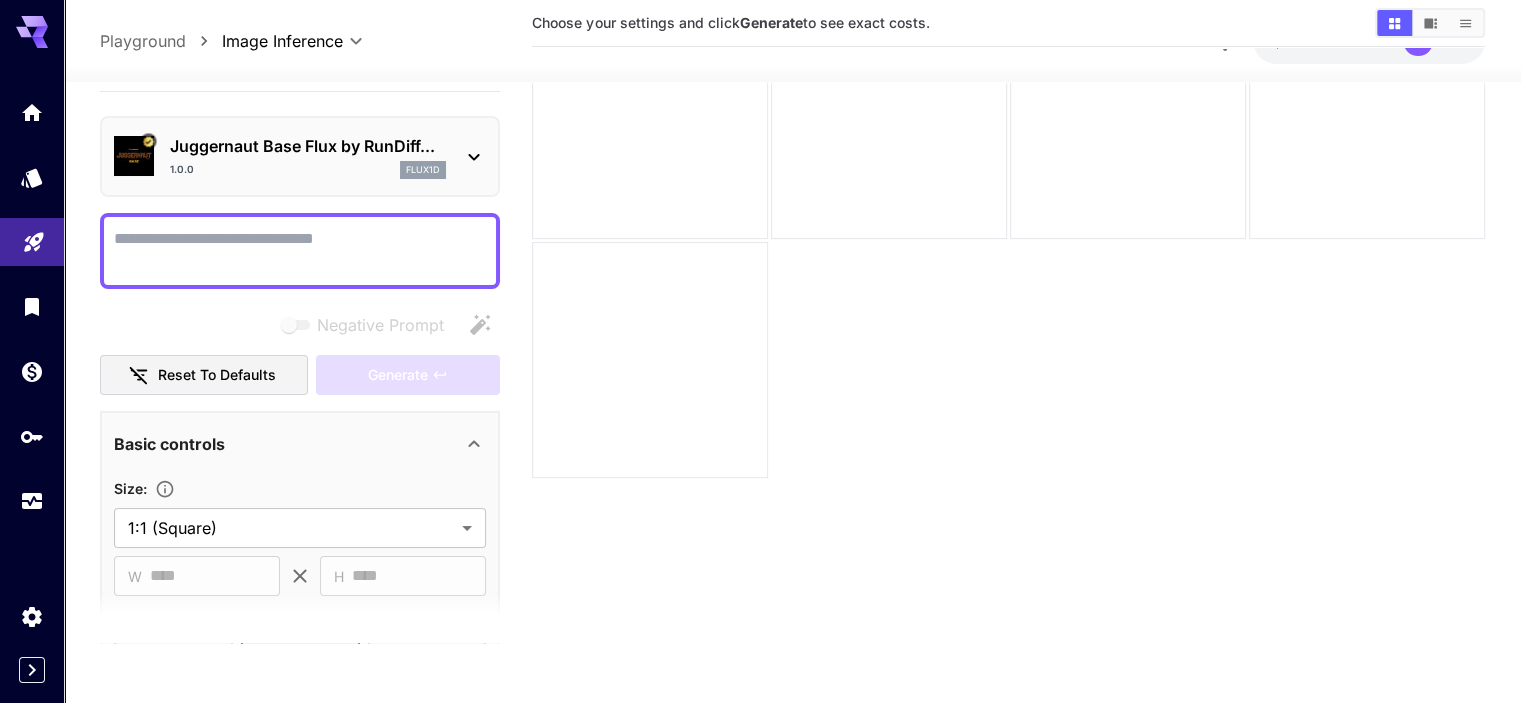 click on "Basic controls" at bounding box center [288, 444] 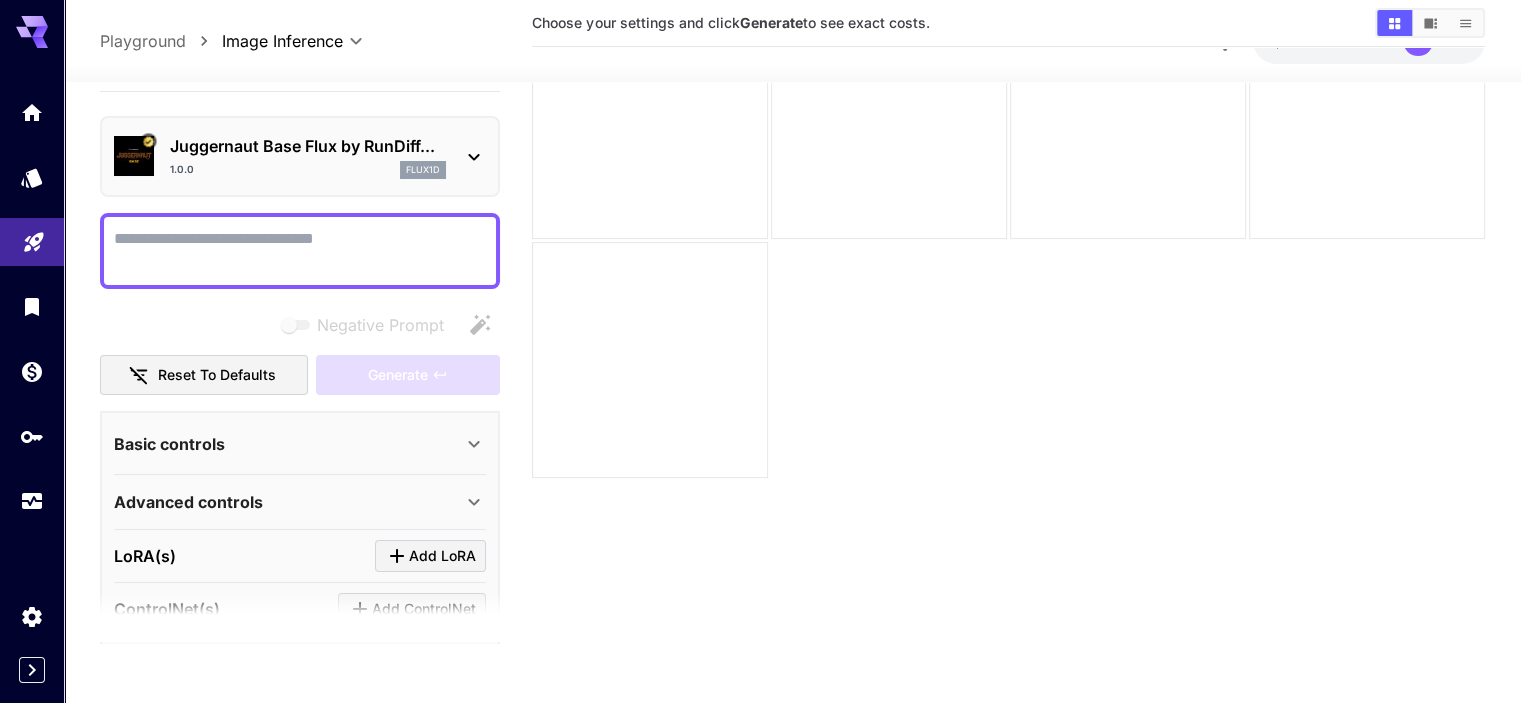 click on "Negative Prompt" at bounding box center (300, 325) 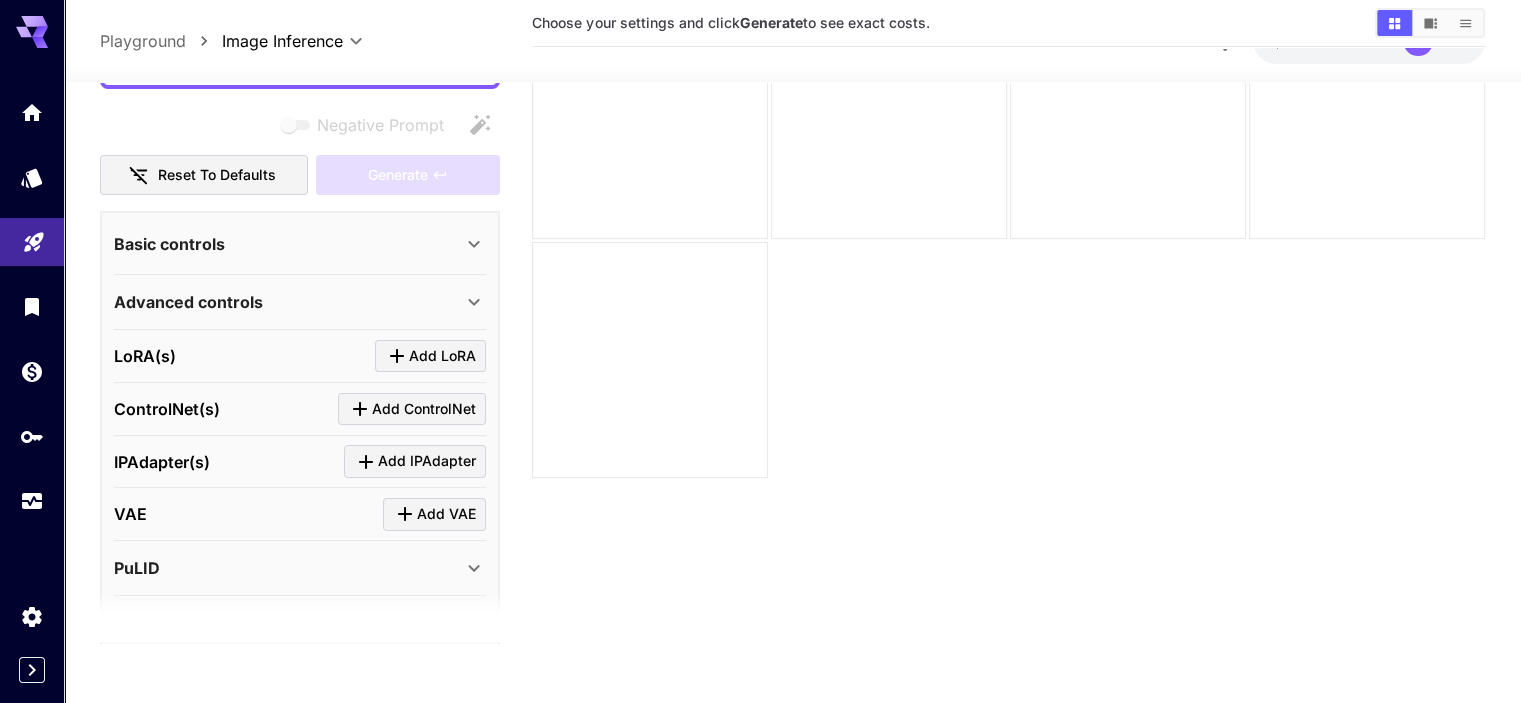 scroll, scrollTop: 311, scrollLeft: 0, axis: vertical 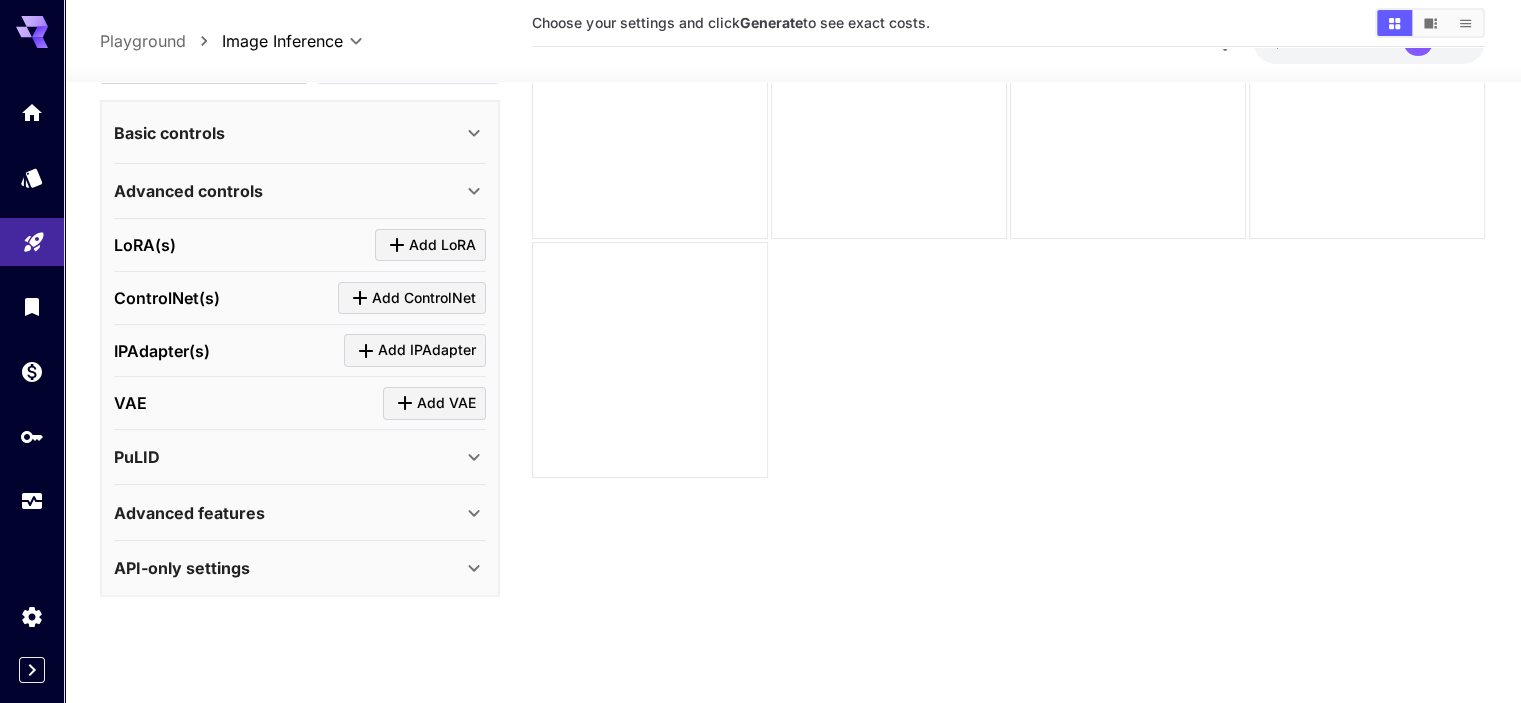 click on "API-only settings" at bounding box center [288, 568] 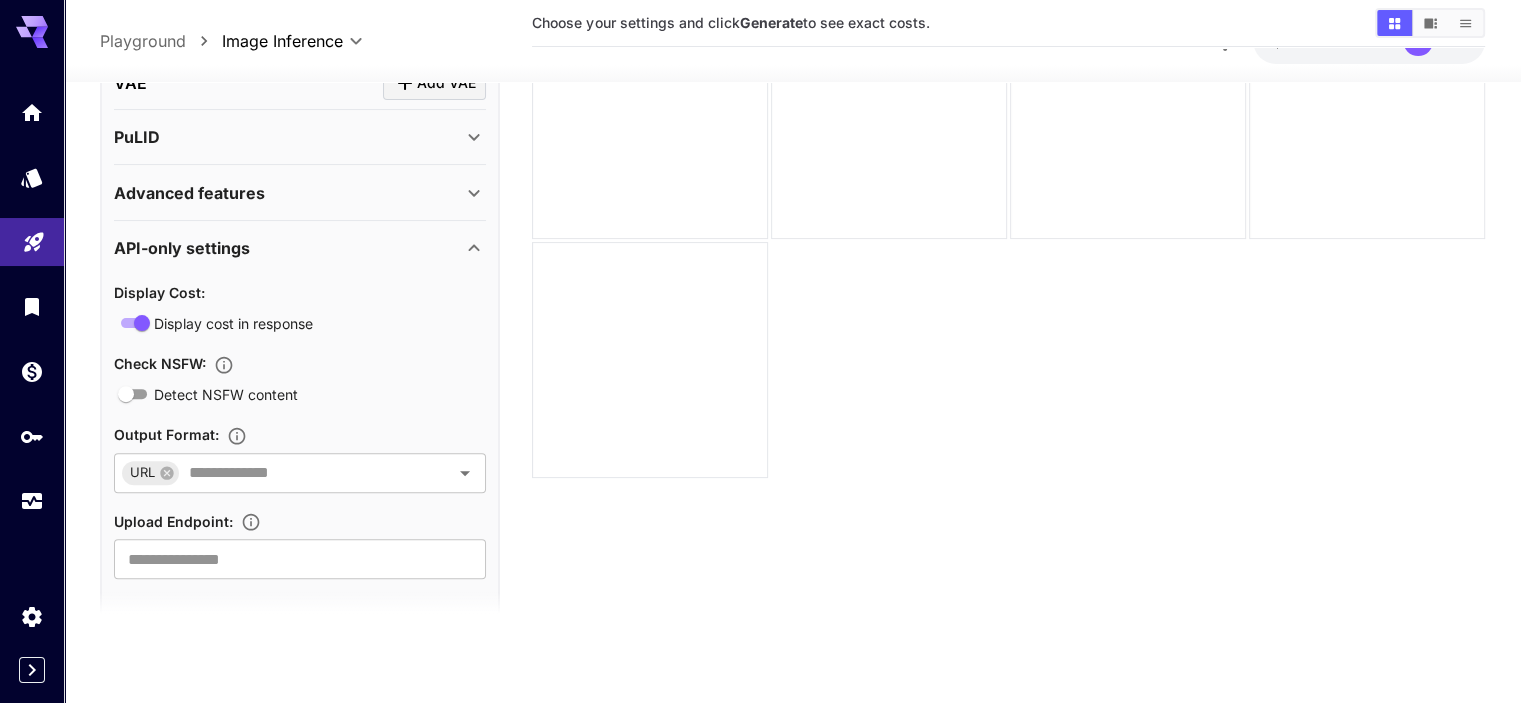scroll, scrollTop: 651, scrollLeft: 0, axis: vertical 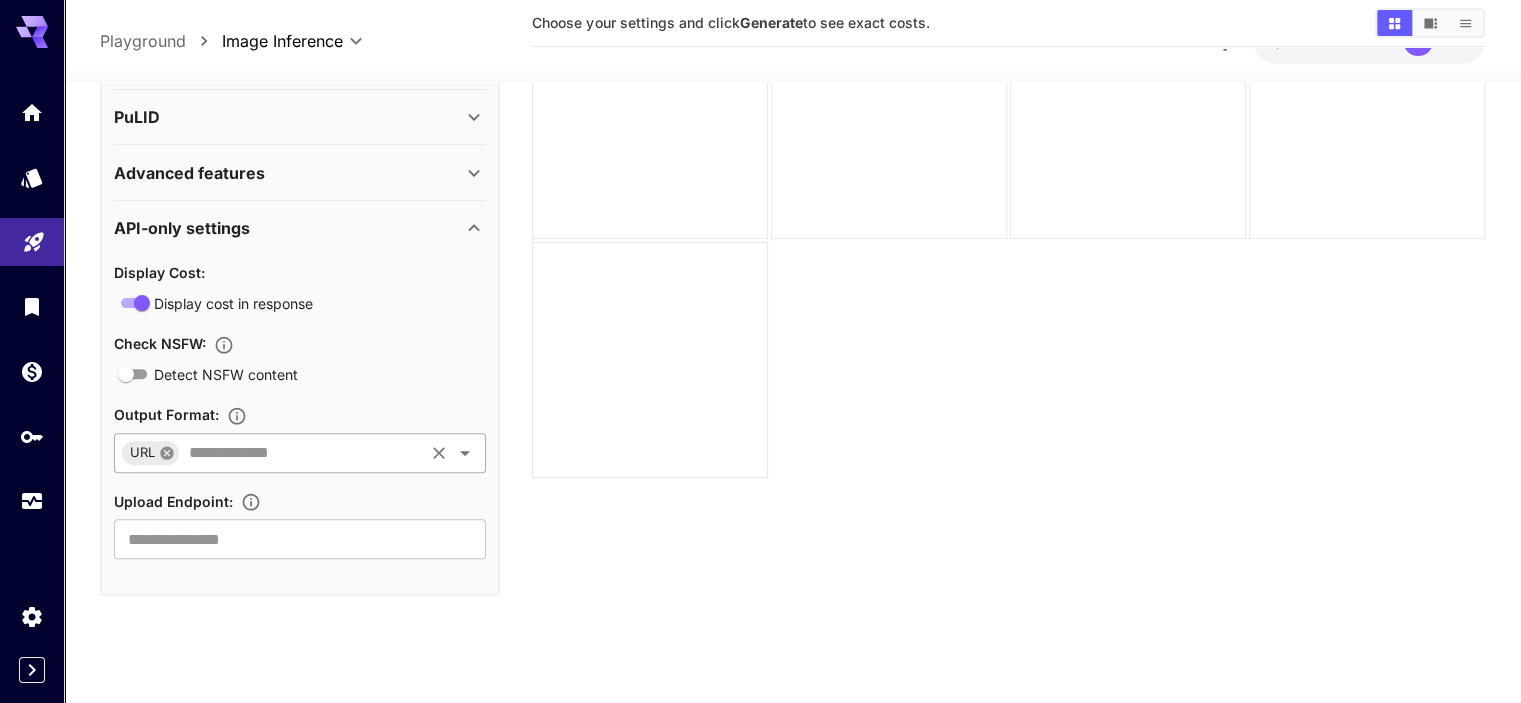 click 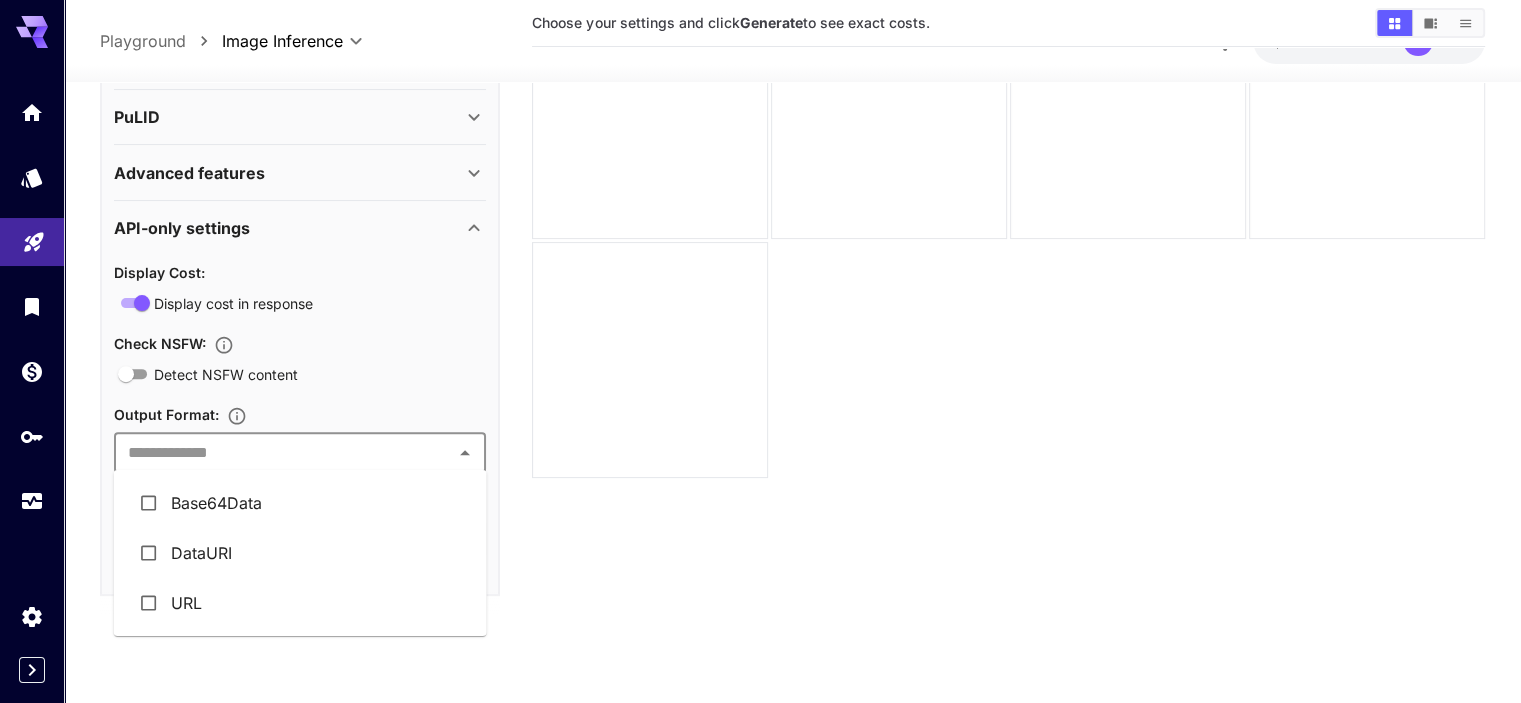 click at bounding box center [283, 453] 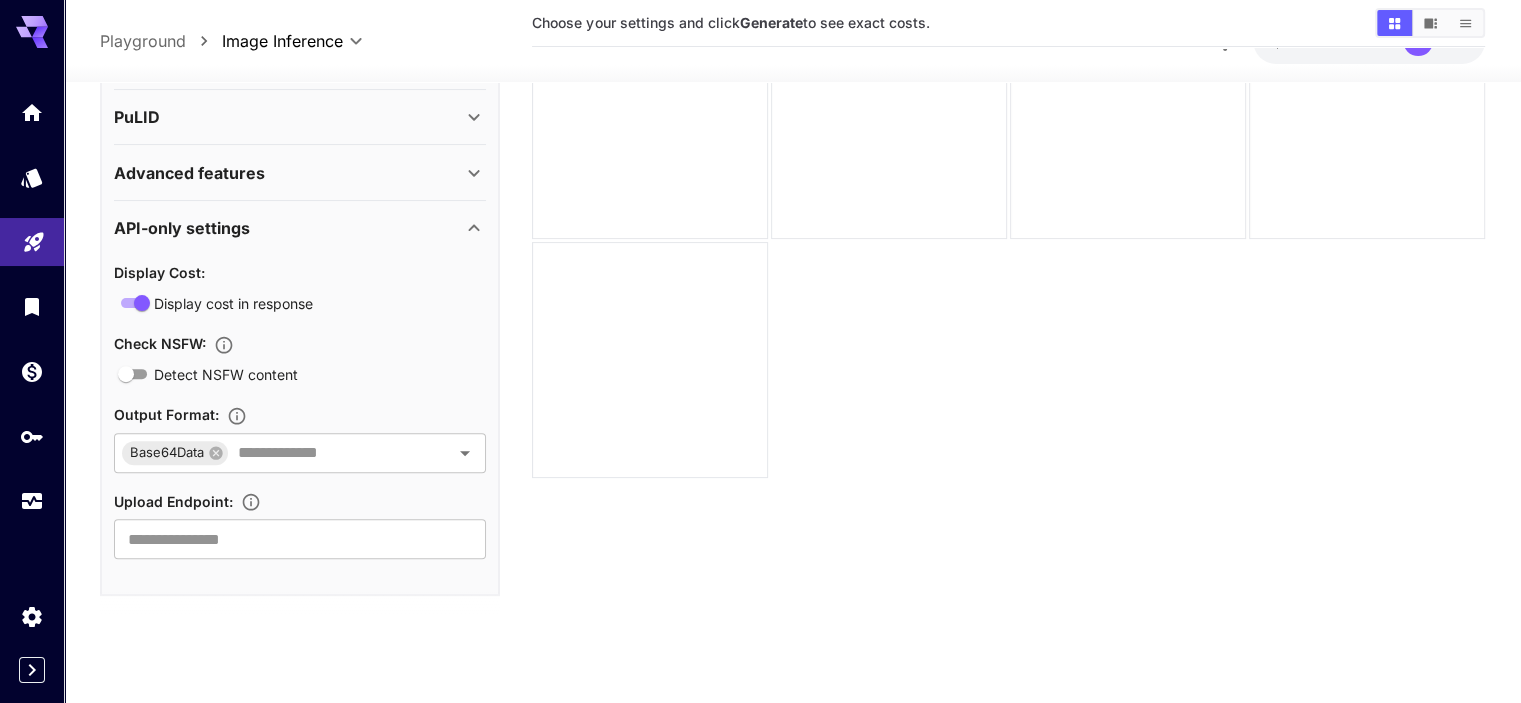 click on "Choose your settings and click  Generate  to see exact costs." at bounding box center [1008, 291] 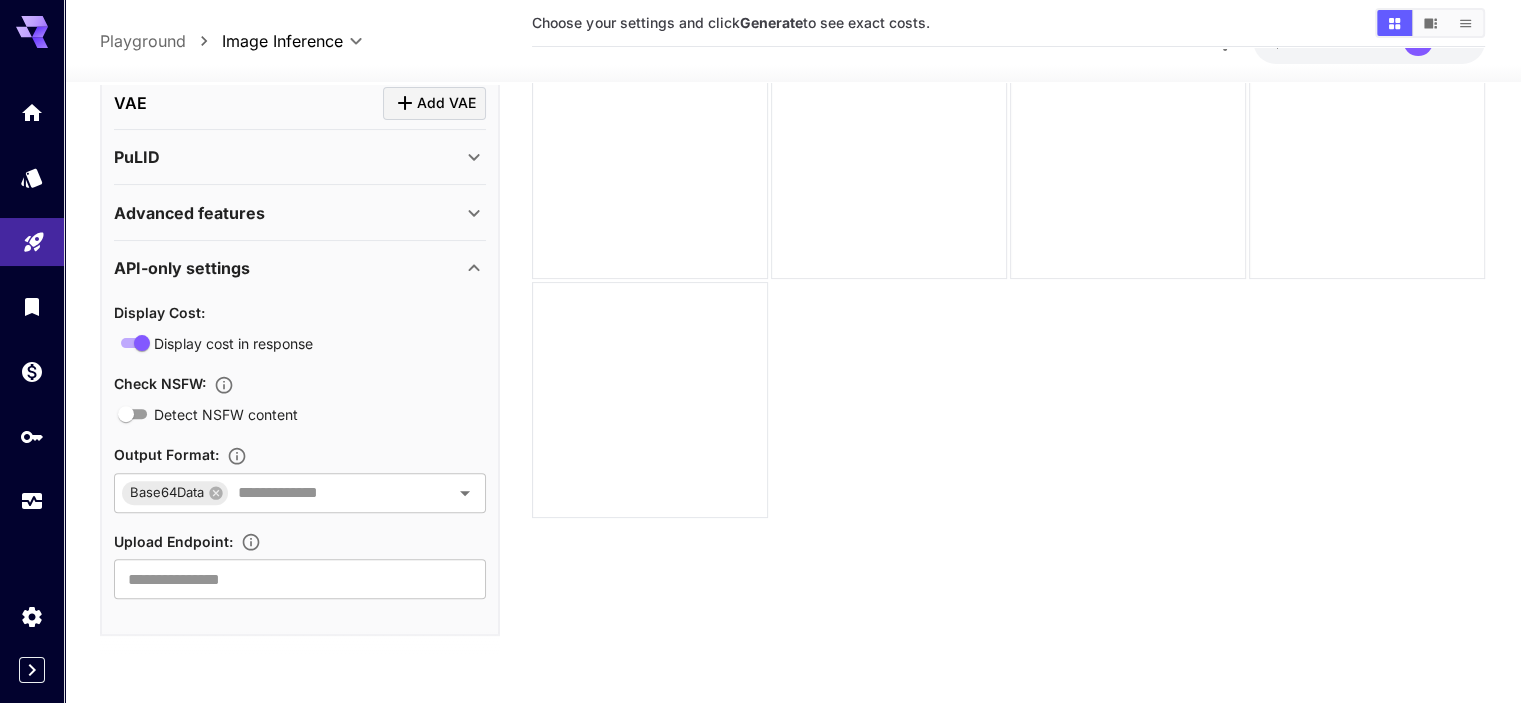 scroll, scrollTop: 0, scrollLeft: 0, axis: both 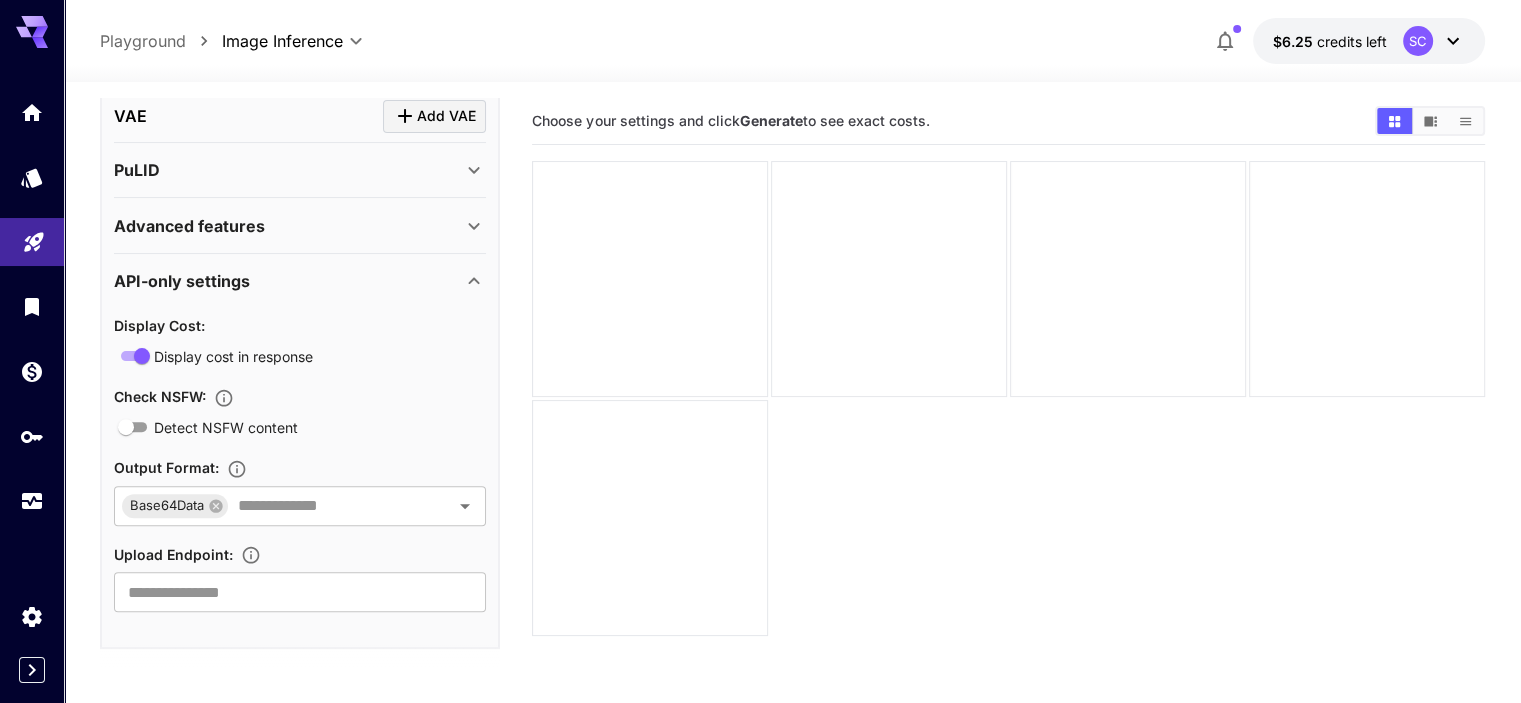 click on "**********" at bounding box center (792, 457) 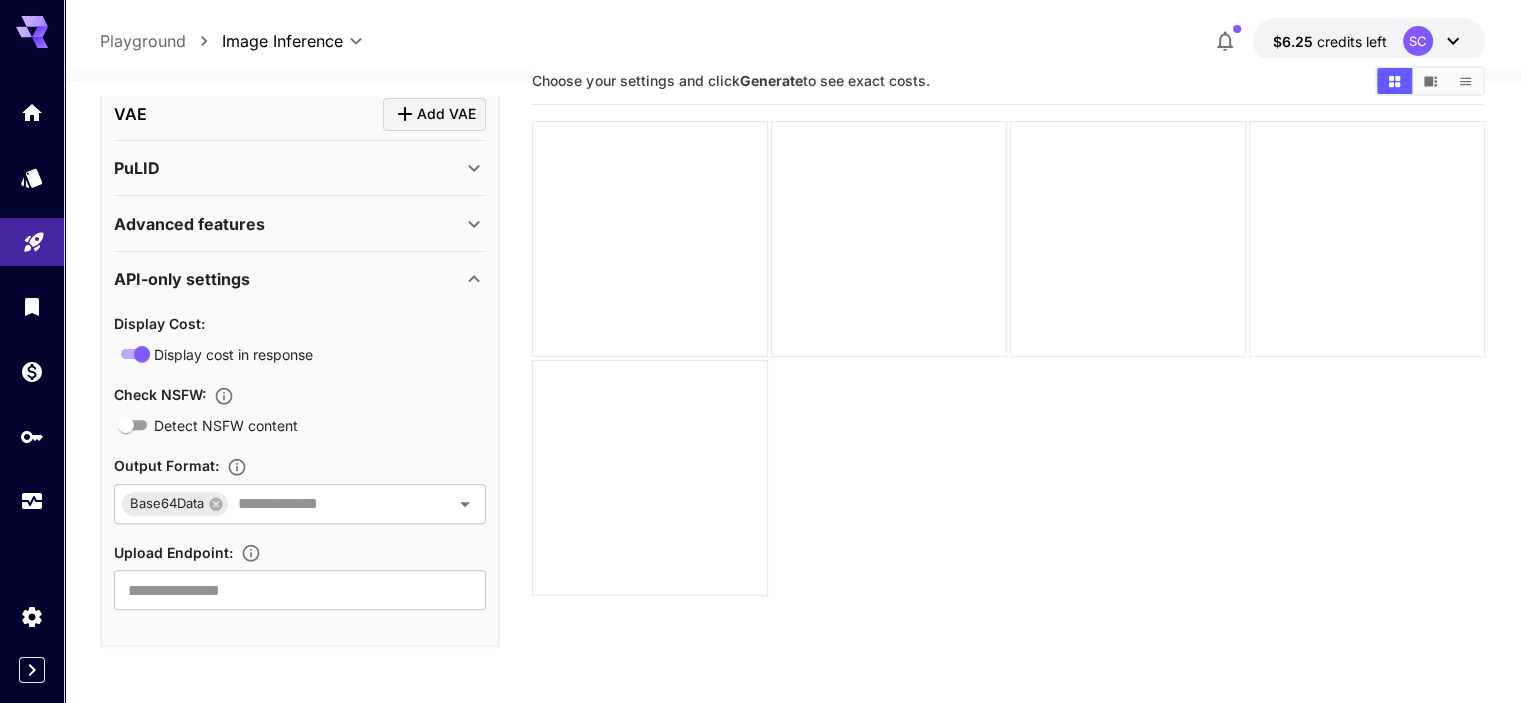 scroll, scrollTop: 0, scrollLeft: 0, axis: both 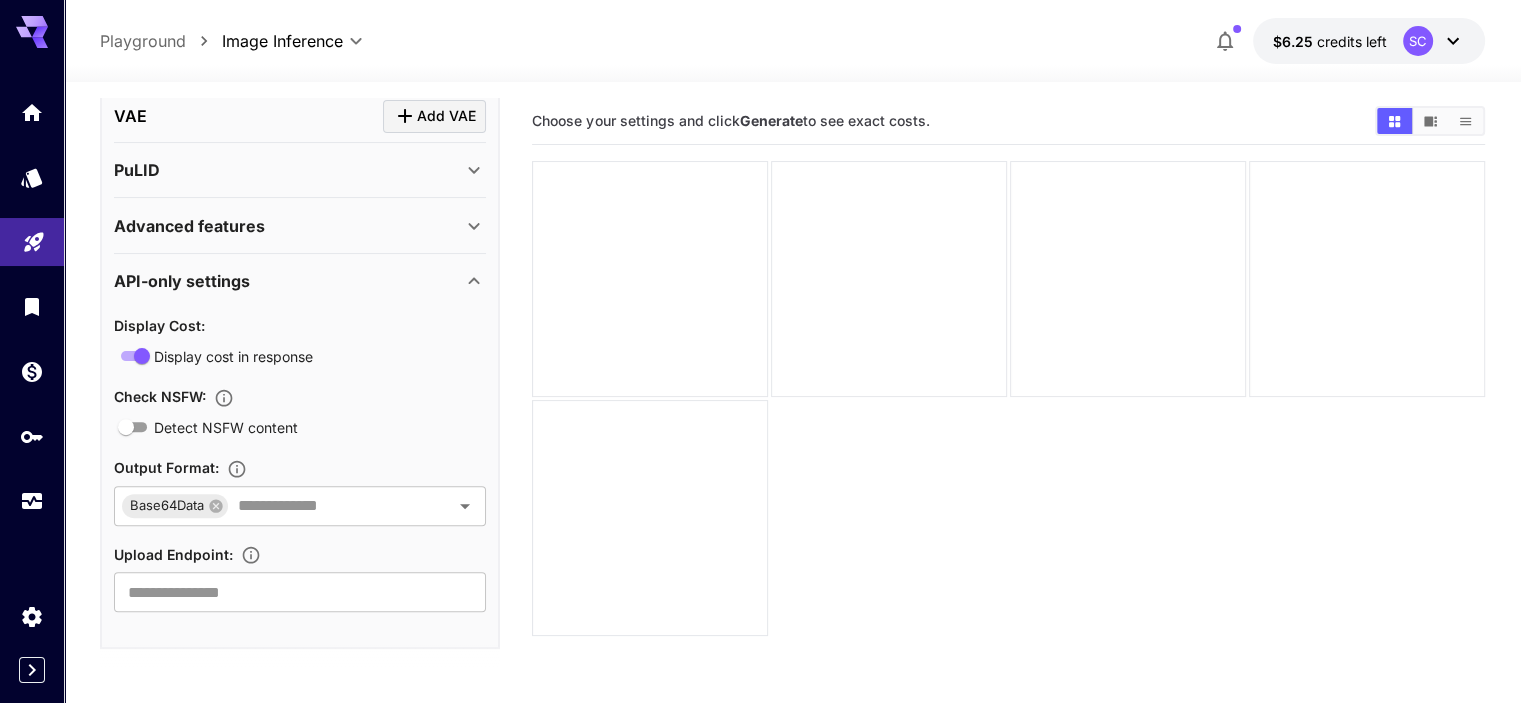 click on "Display Cost :  Display cost in response Check NSFW :  Detect NSFW content Output Format :  Base64Data ​ Upload Endpoint :  ​" at bounding box center (300, 462) 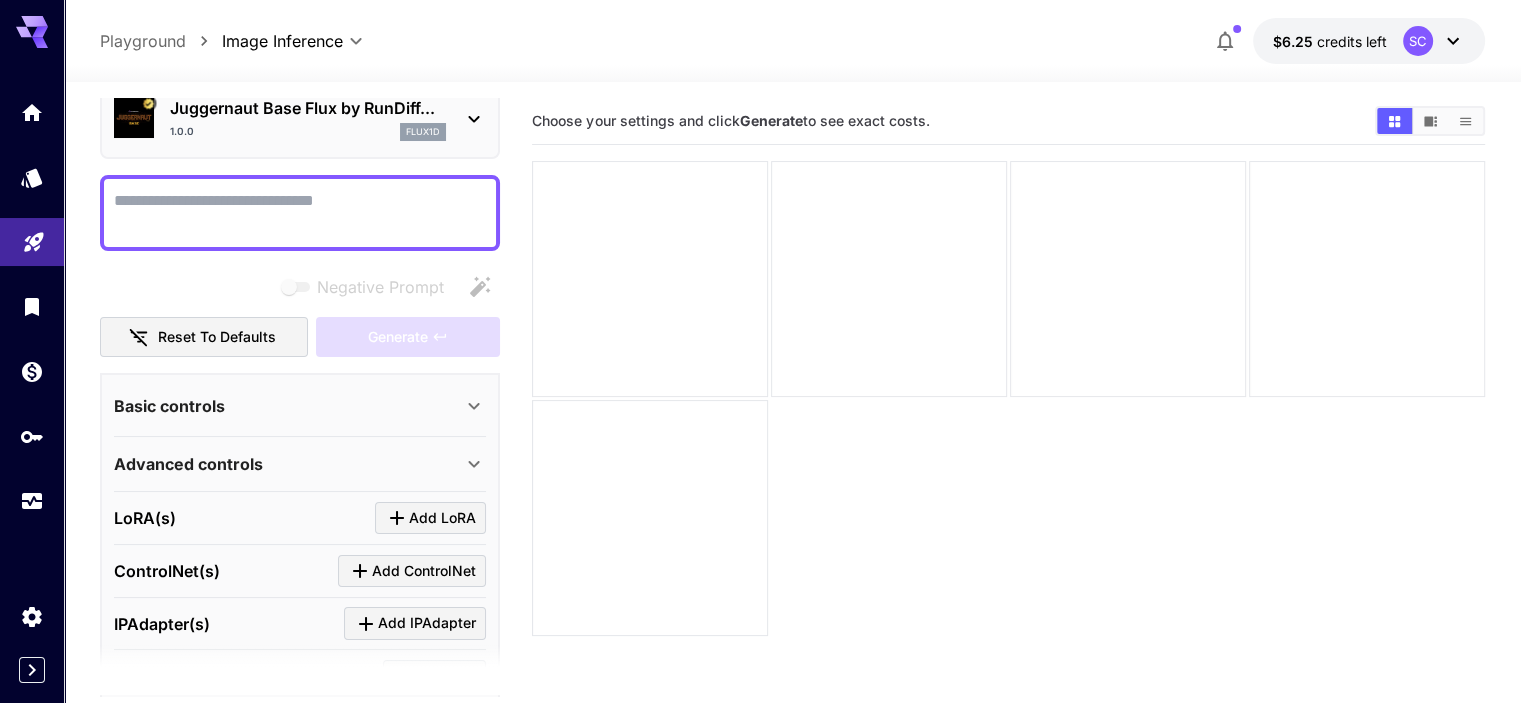 scroll, scrollTop: 0, scrollLeft: 0, axis: both 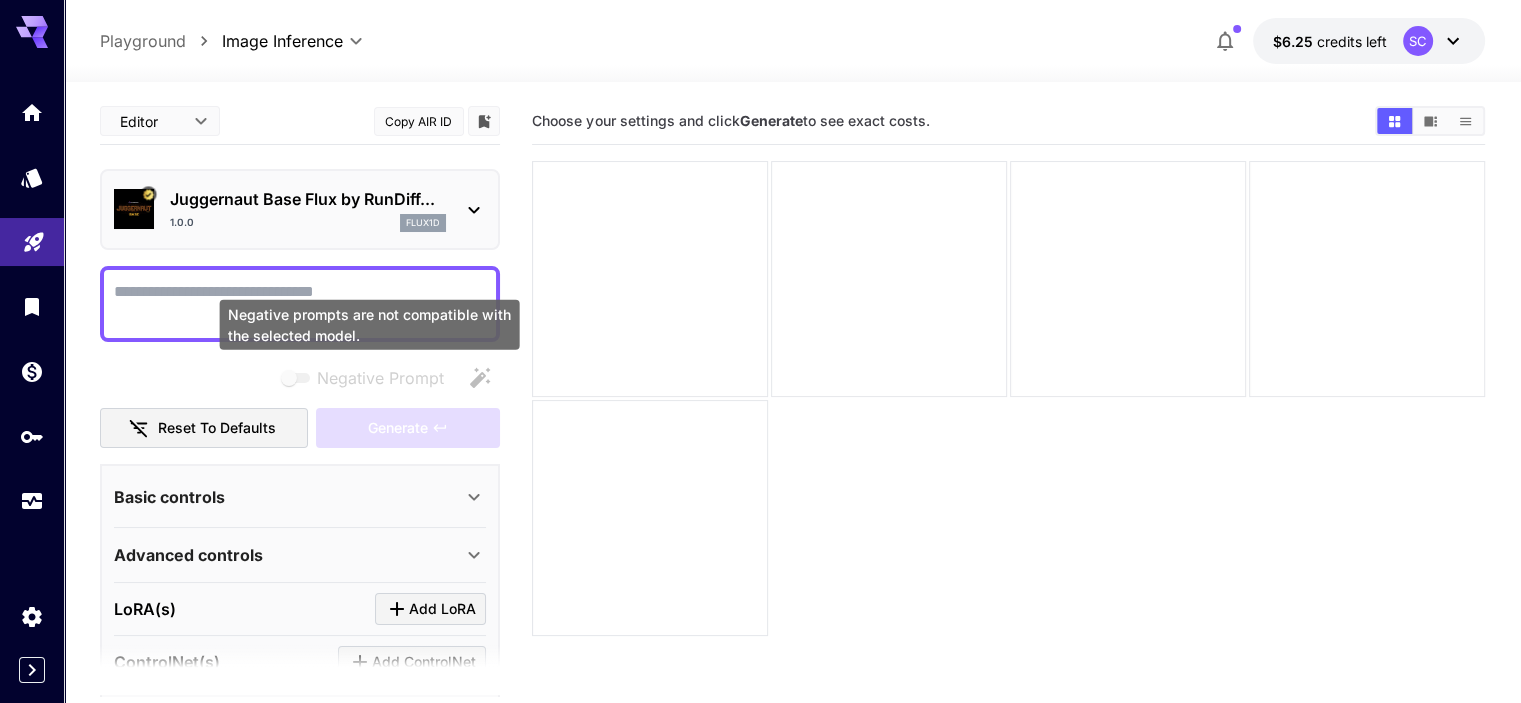 click on "Negative prompts are not compatible with the selected model." at bounding box center [370, 325] 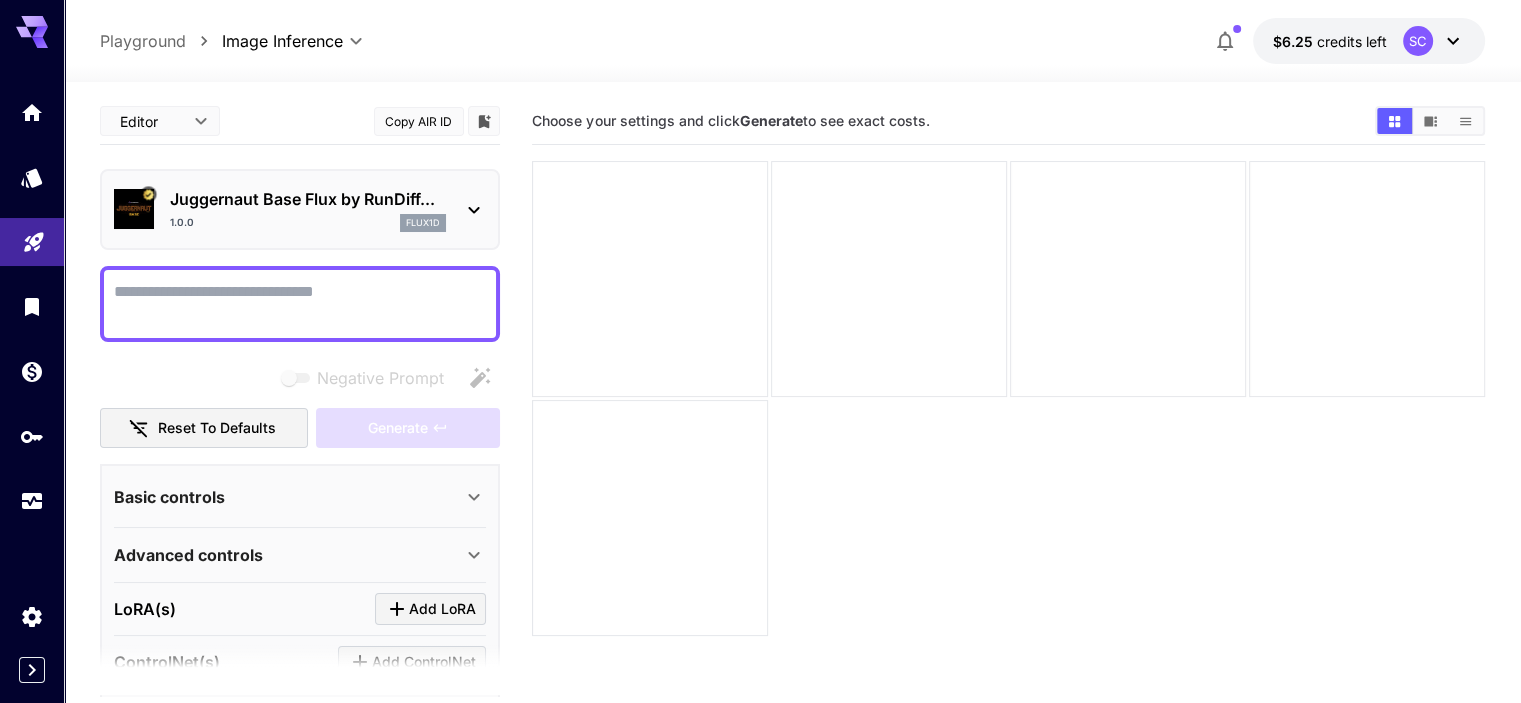 click on "Negative Prompt" at bounding box center [300, 304] 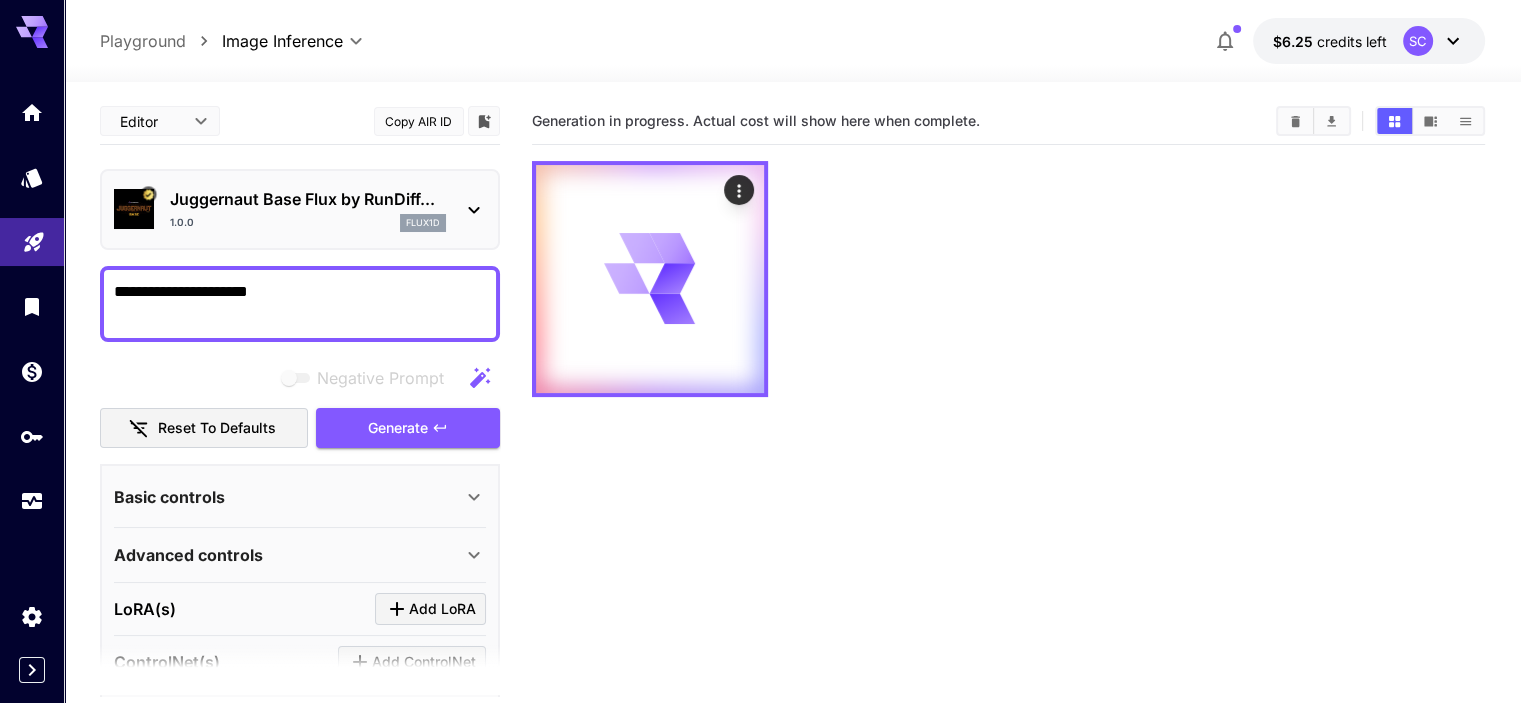 type on "**********" 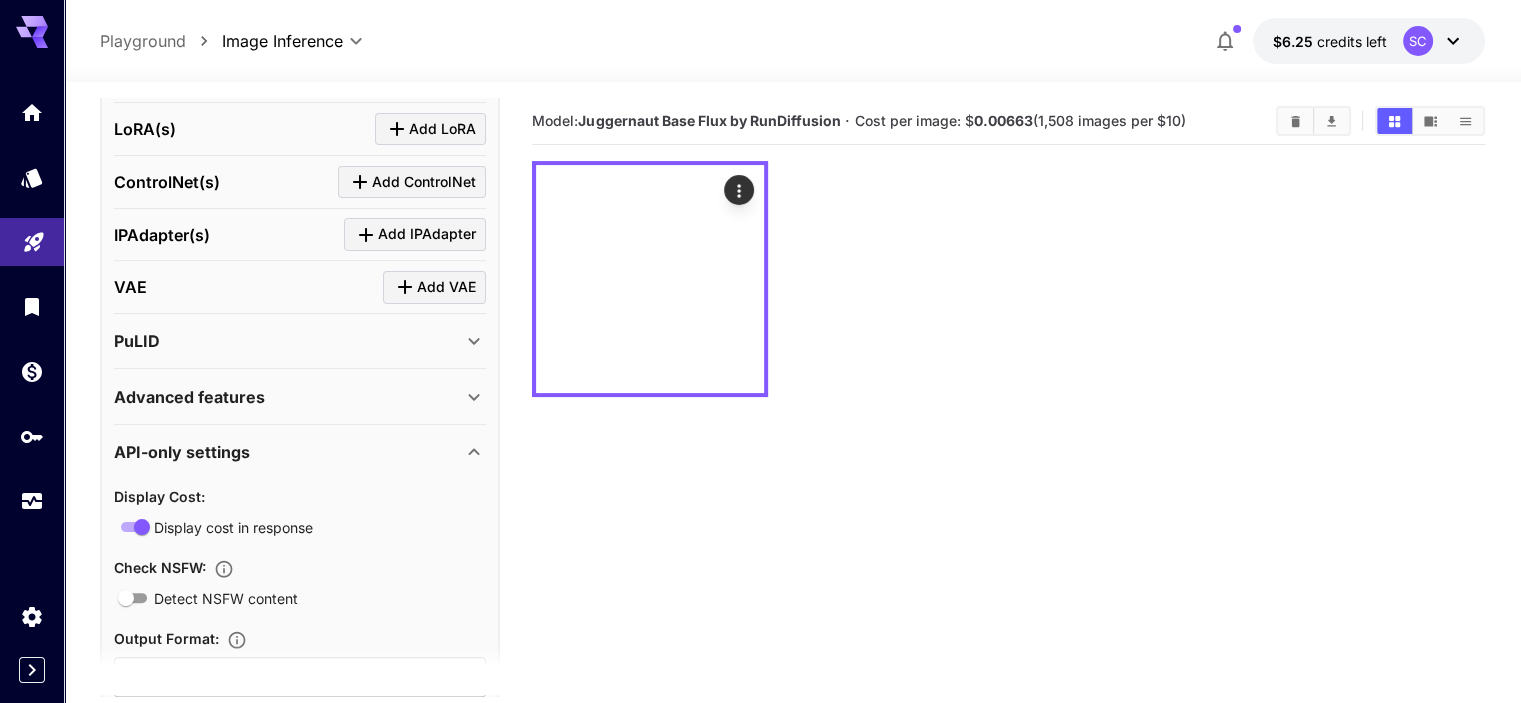 scroll, scrollTop: 651, scrollLeft: 0, axis: vertical 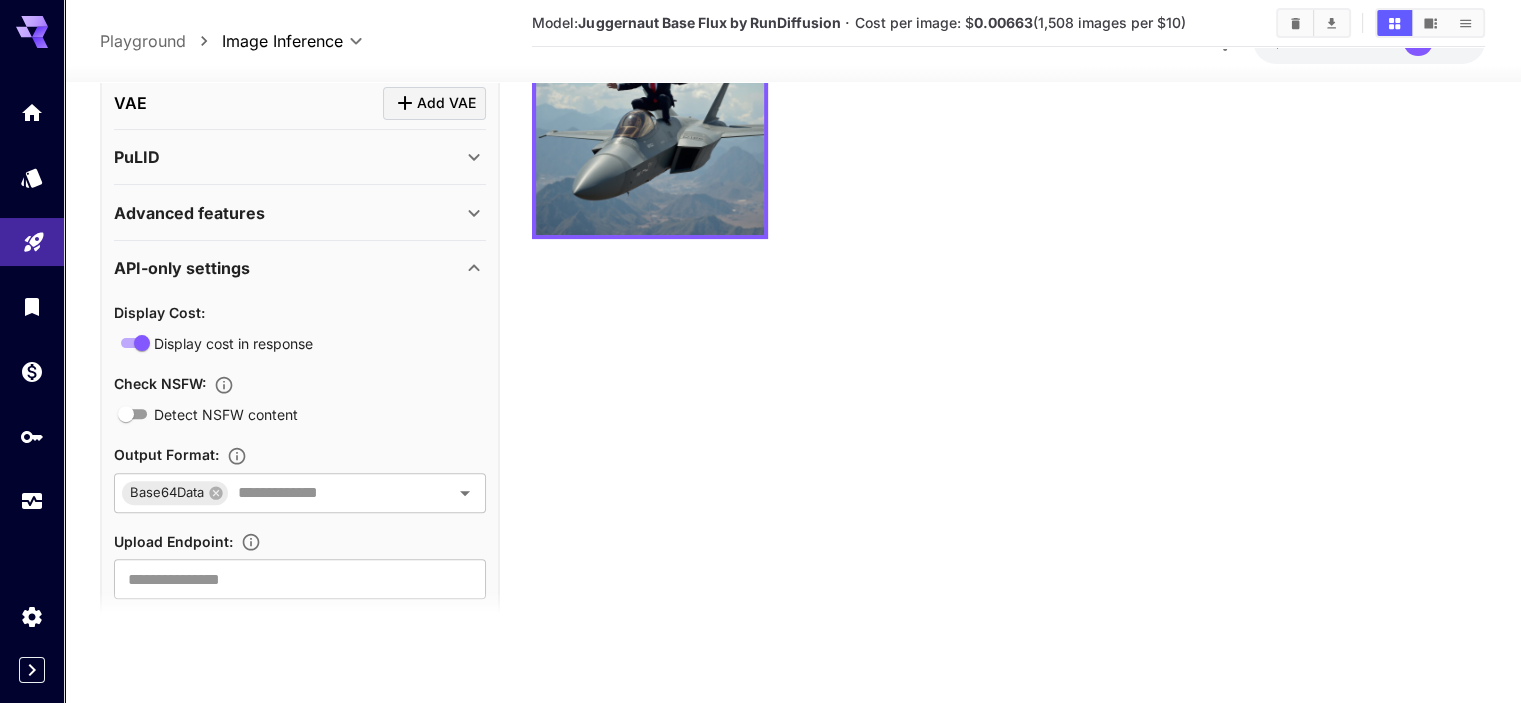 click on "Model:  Juggernaut Base Flux by RunDiffusion · Cost per image: $ [PRICE]  ( [NUMBER] images per $10)" at bounding box center [1008, 291] 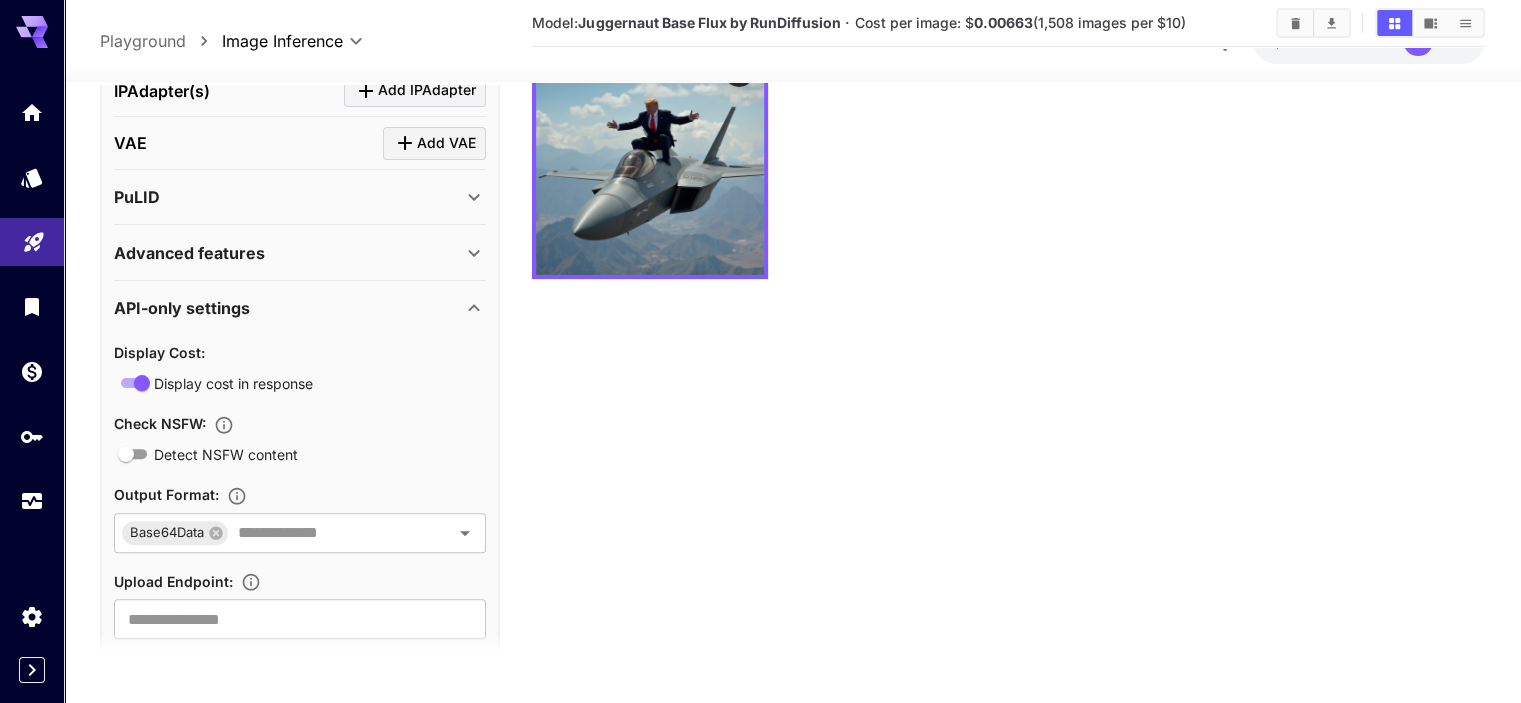 scroll, scrollTop: 78, scrollLeft: 0, axis: vertical 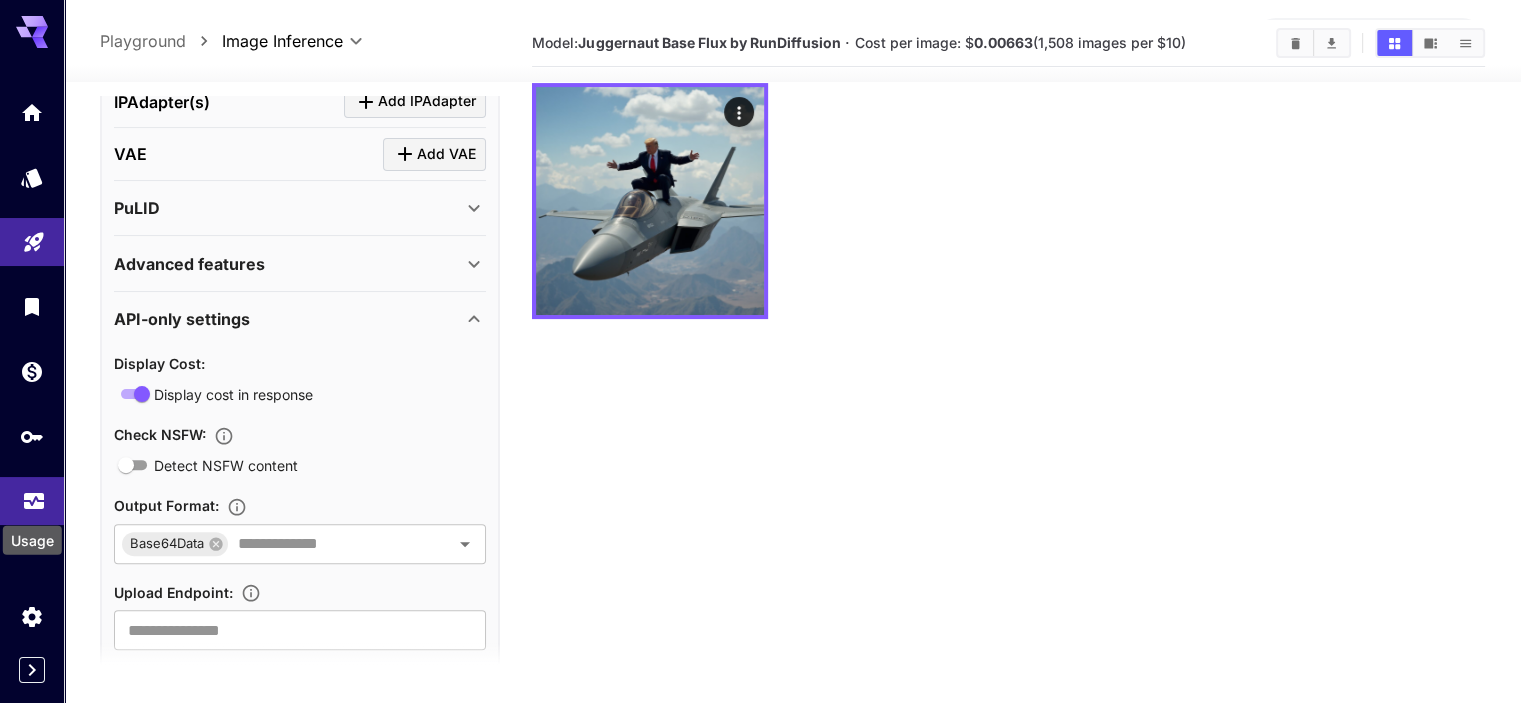 click 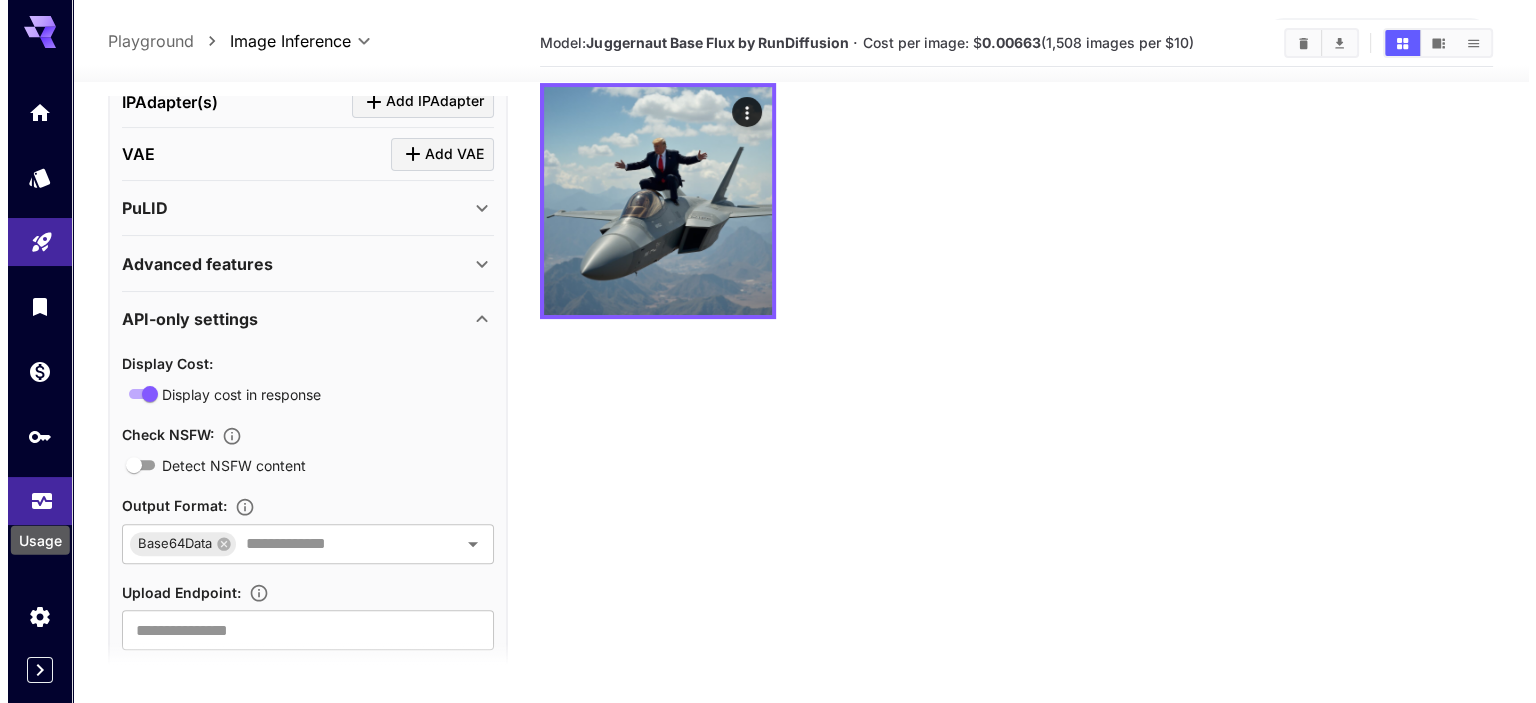 scroll, scrollTop: 0, scrollLeft: 0, axis: both 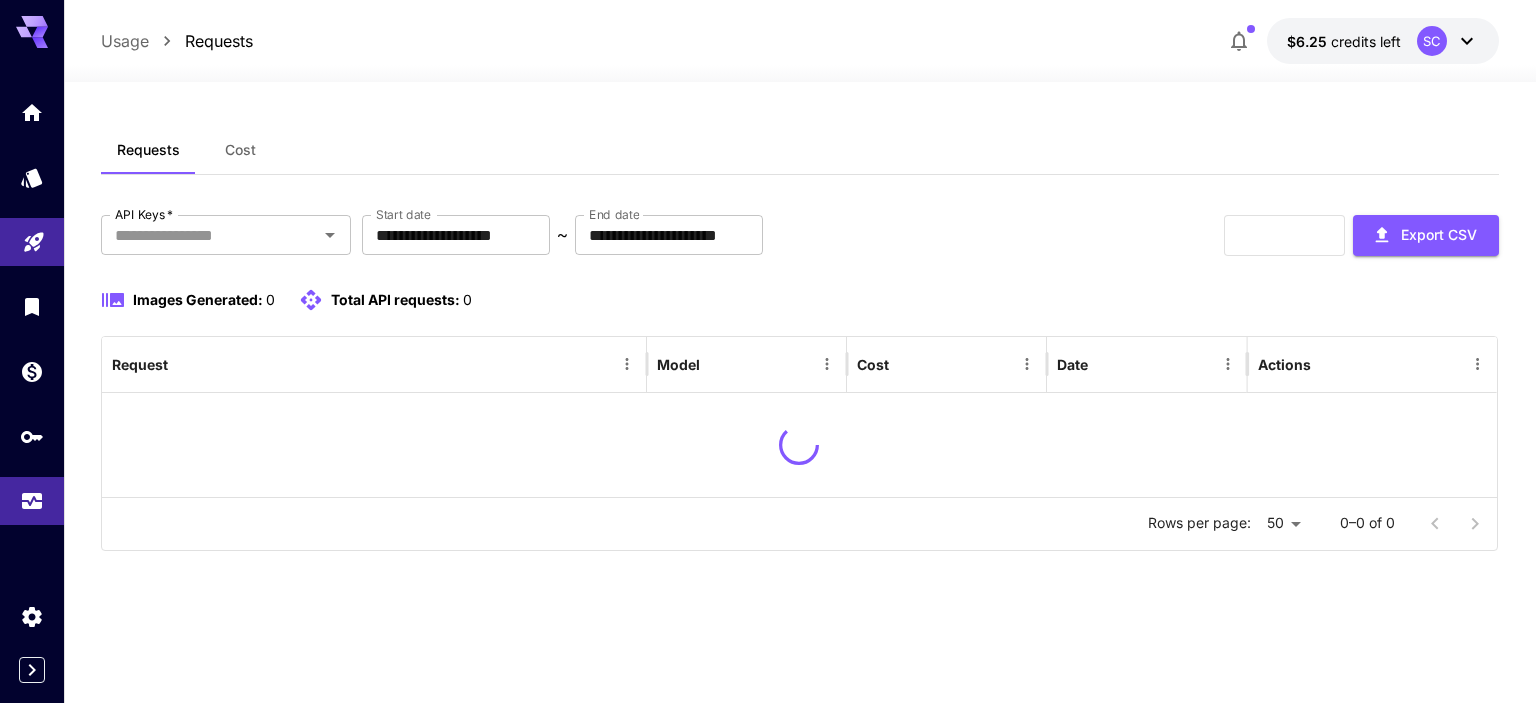 click on "**********" at bounding box center [800, 383] 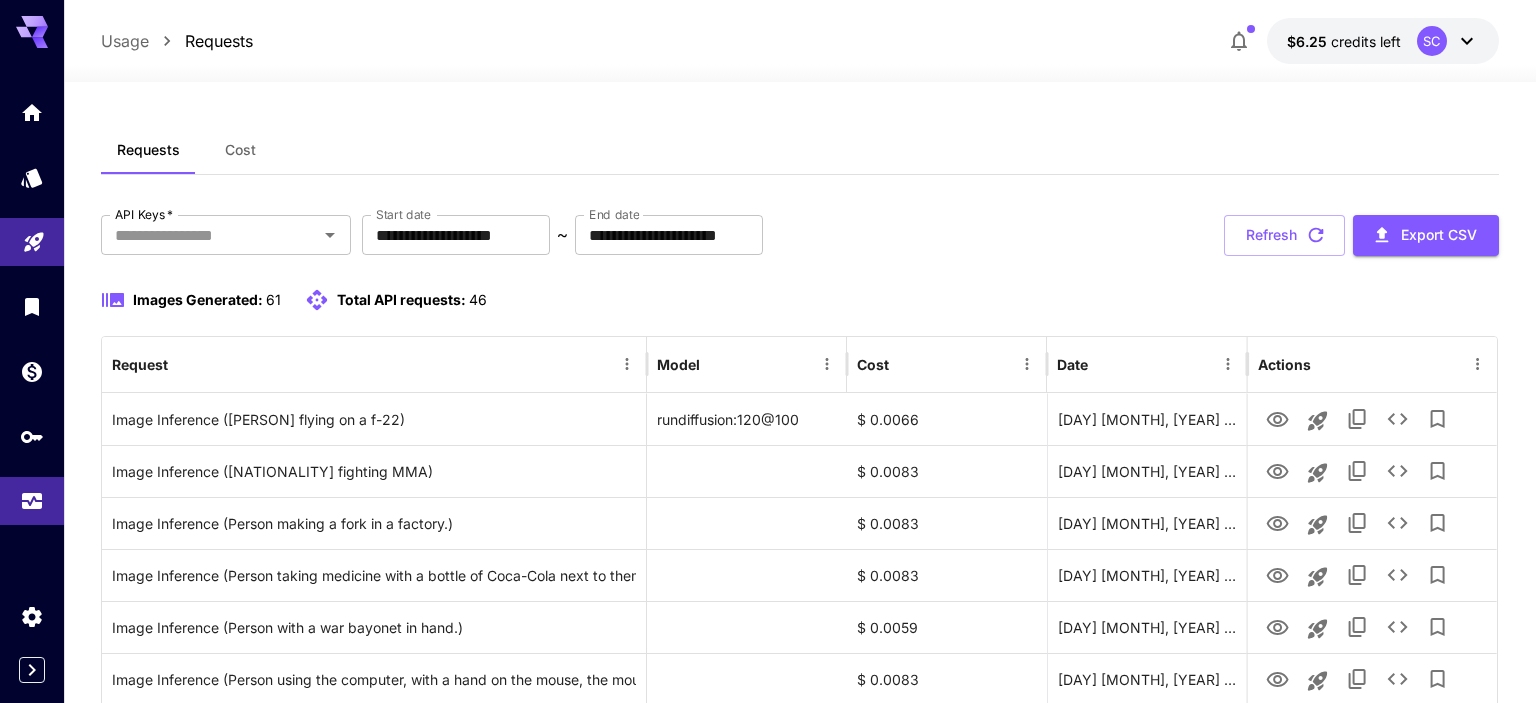 scroll, scrollTop: 40, scrollLeft: 0, axis: vertical 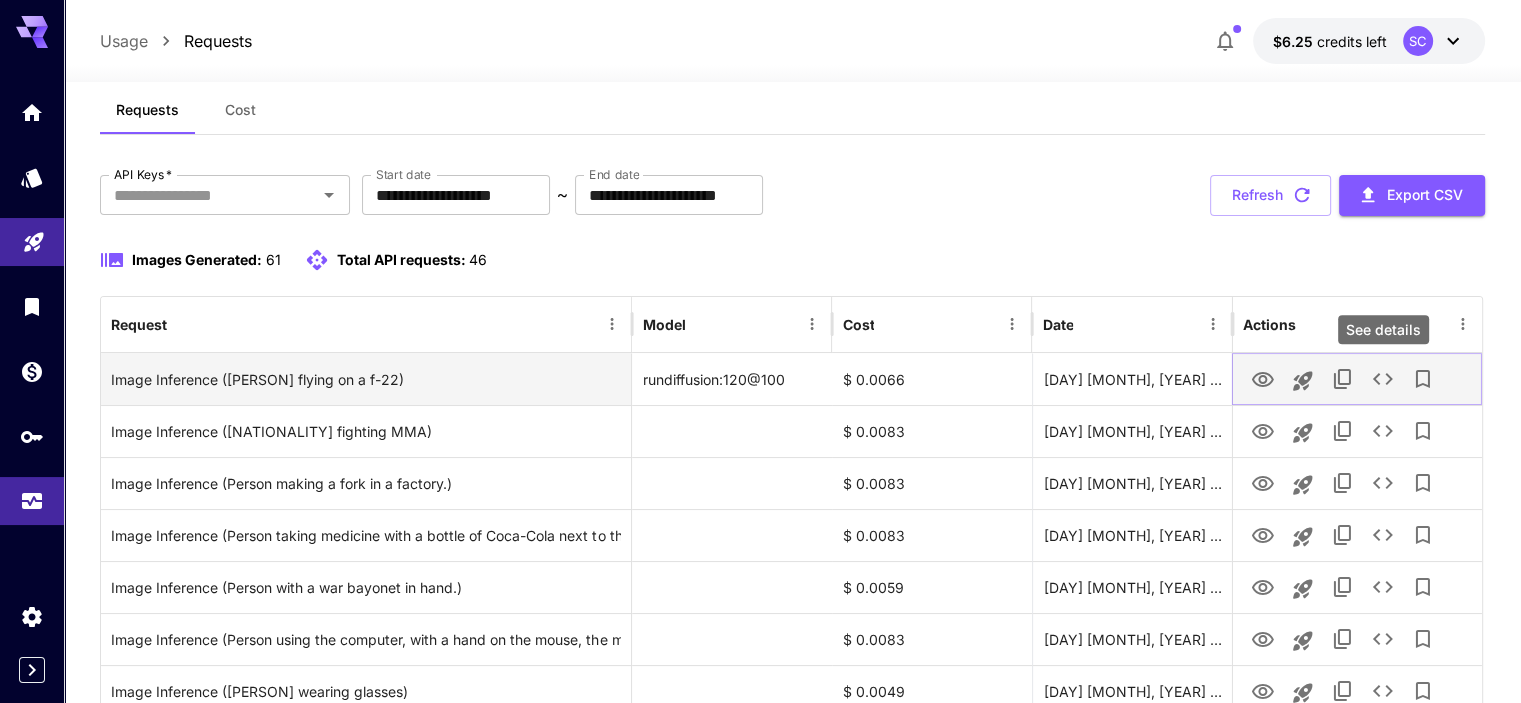 click 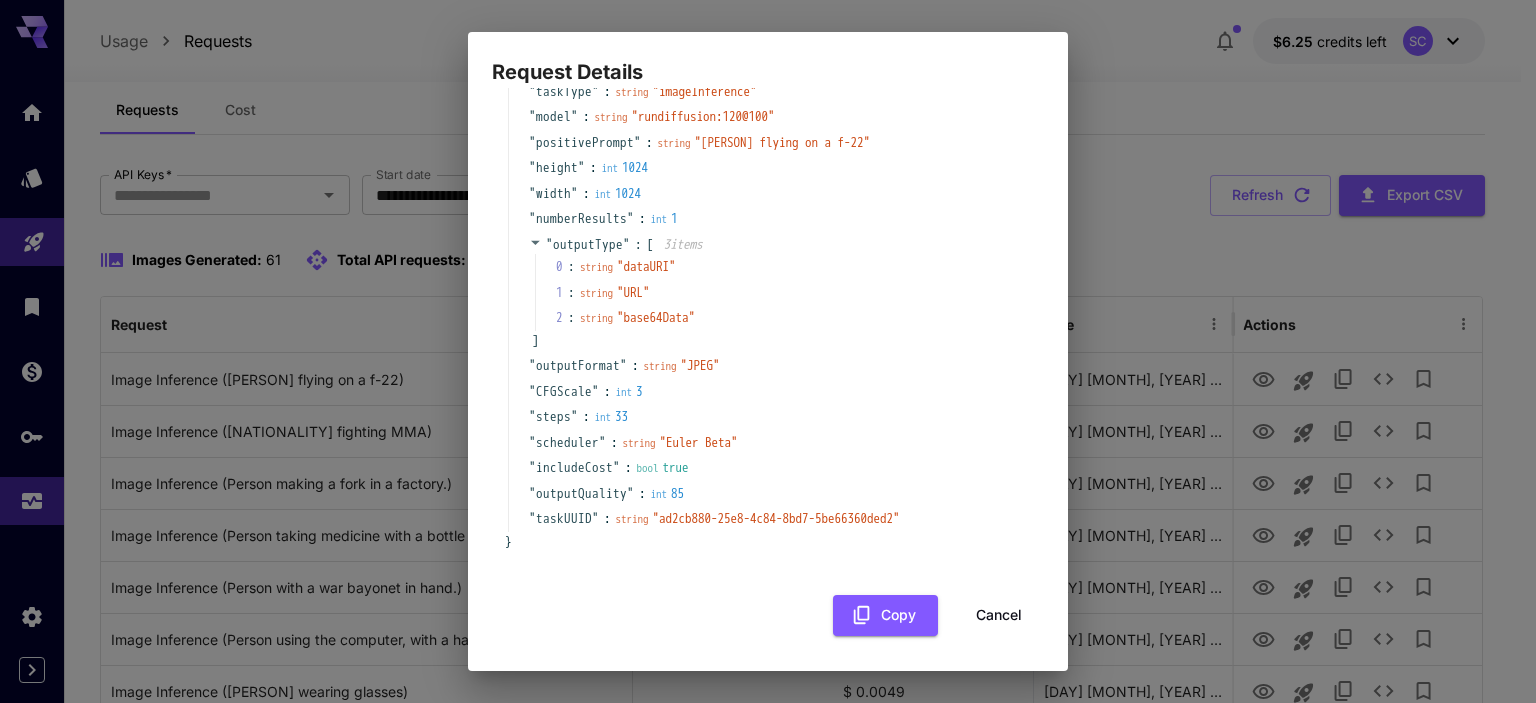 scroll, scrollTop: 0, scrollLeft: 0, axis: both 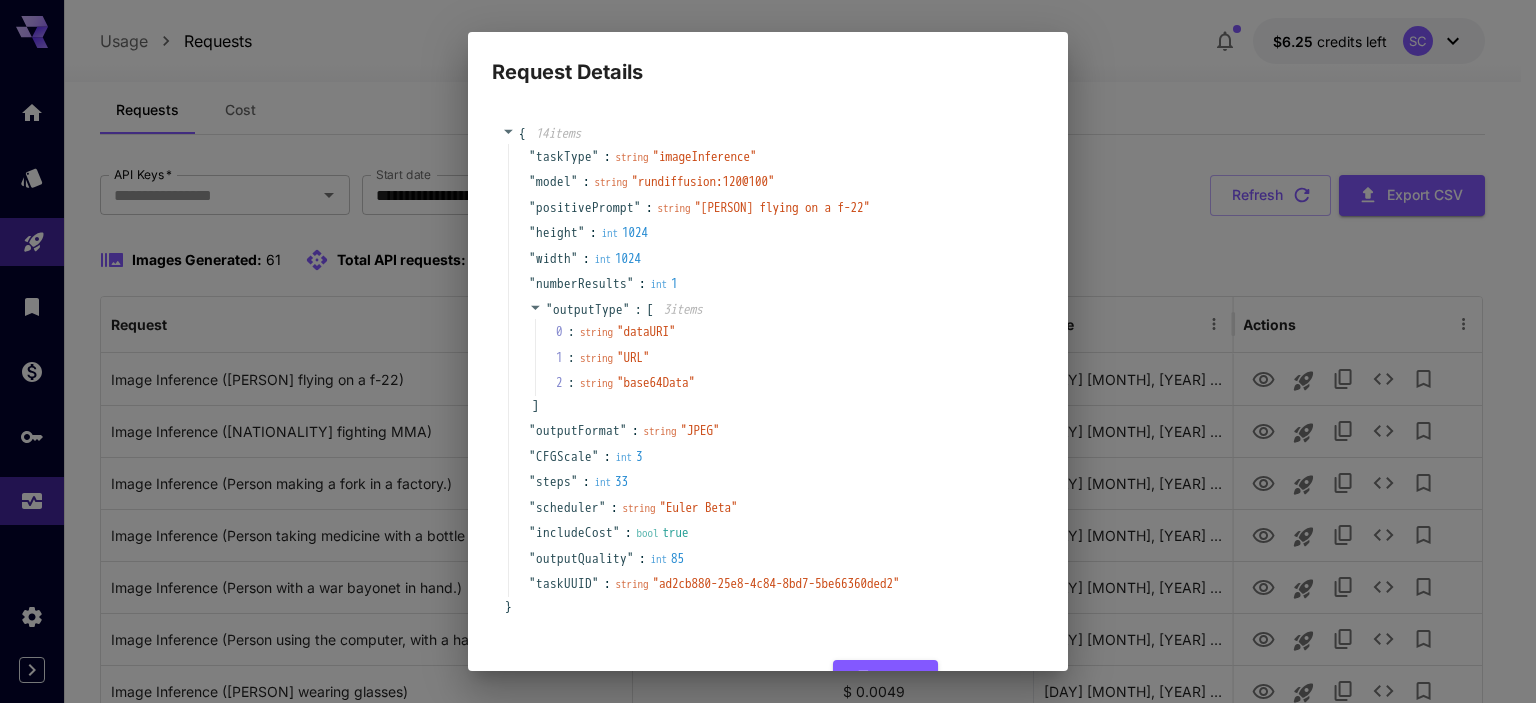 drag, startPoint x: 744, startPoint y: 415, endPoint x: 673, endPoint y: 430, distance: 72.56721 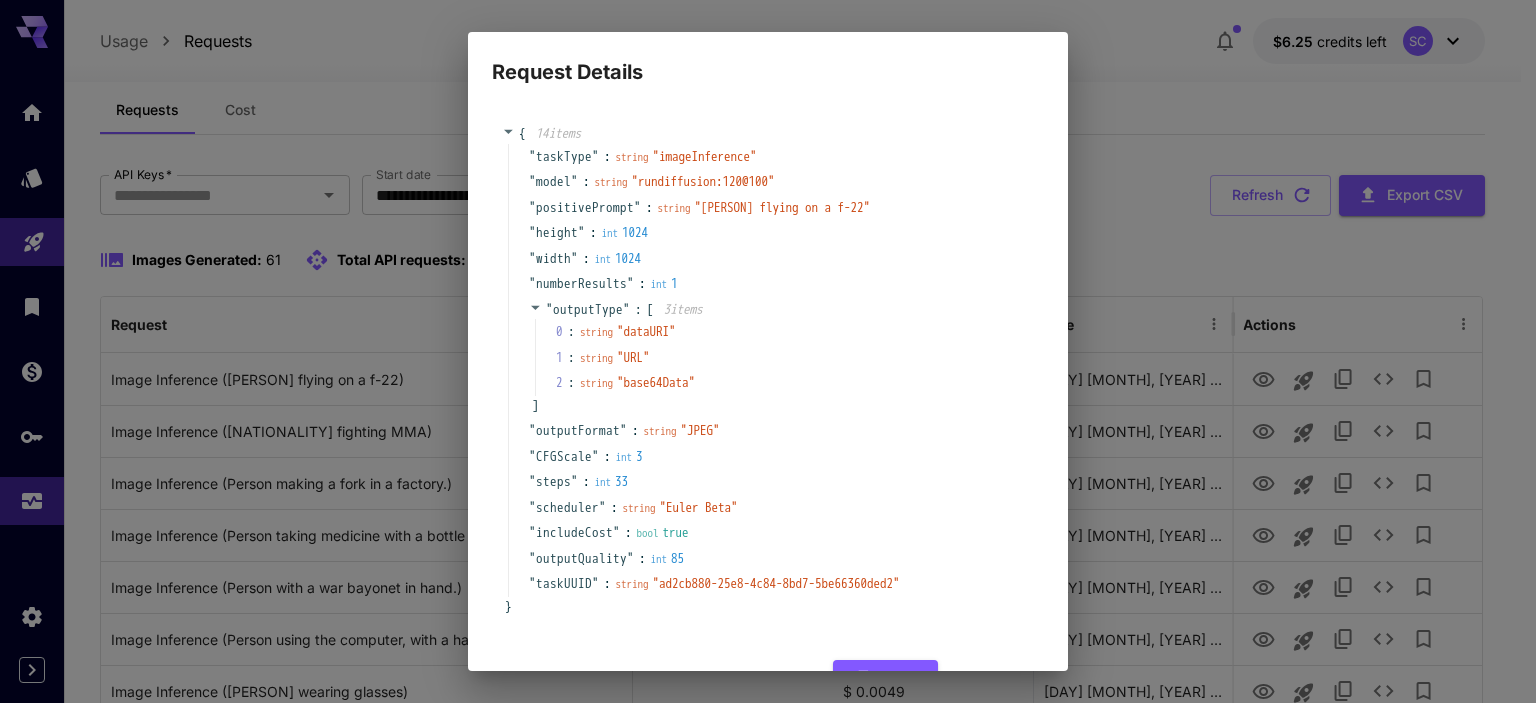 click on "" taskType " : string " imageInference " " model " : string " rundiffusion:120@100 " " positivePrompt " : string " [PERSON] flying on a f-22 " " height " : int [NUMBER] " width " : int [NUMBER] " numberResults " : int [NUMBER] " outputType " : [ [NUMBER] item s [NUMBER] : string " dataURI " [NUMBER] : string " URL " [NUMBER] : string " base64Data " ] " outputFormat " : string " JPEG " " CFGScale " : int [NUMBER] " steps " : int [NUMBER] " scheduler " : string " Euler Beta " " includeCost " : bool true " outputQuality " : int [NUMBER] " taskUUID " : string " [UUID] "" at bounding box center [771, 370] 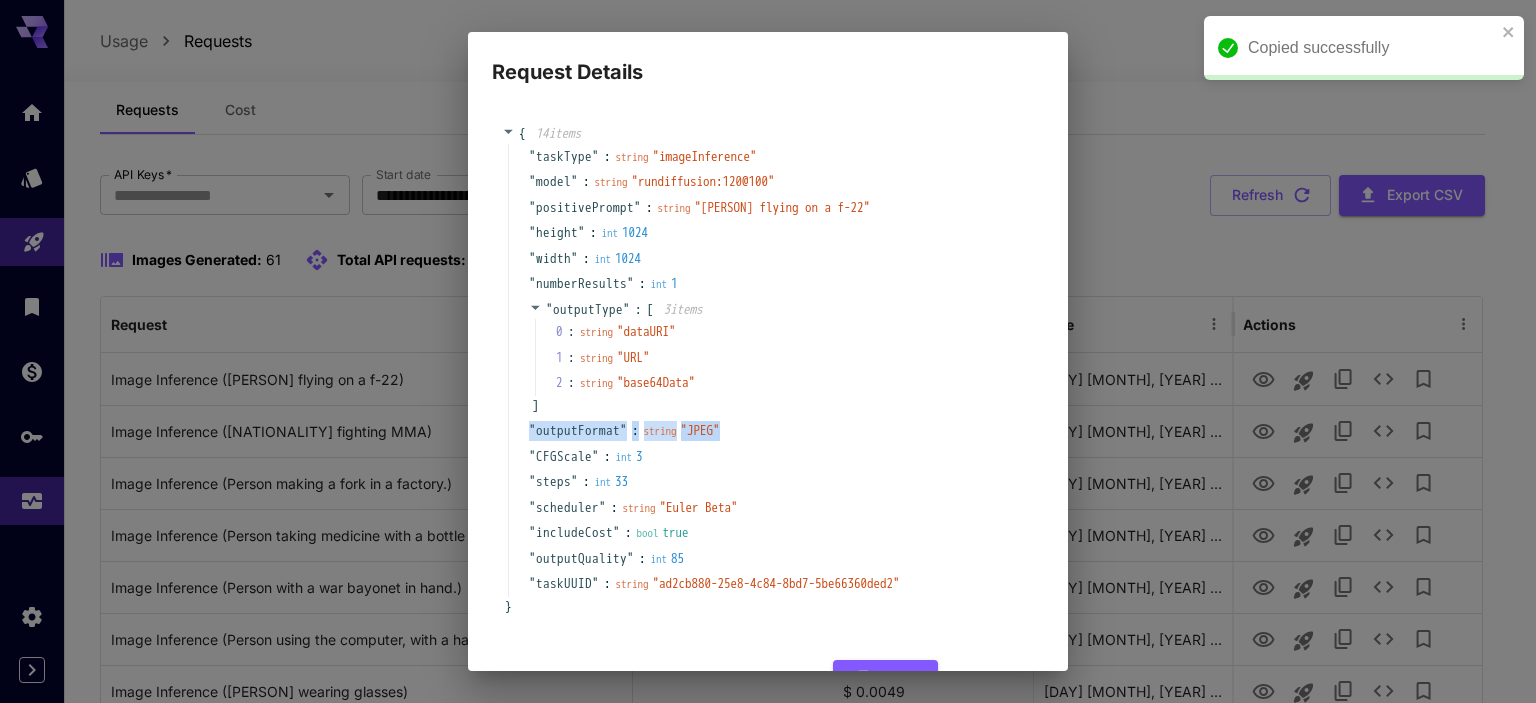 drag, startPoint x: 772, startPoint y: 426, endPoint x: 531, endPoint y: 425, distance: 241.00208 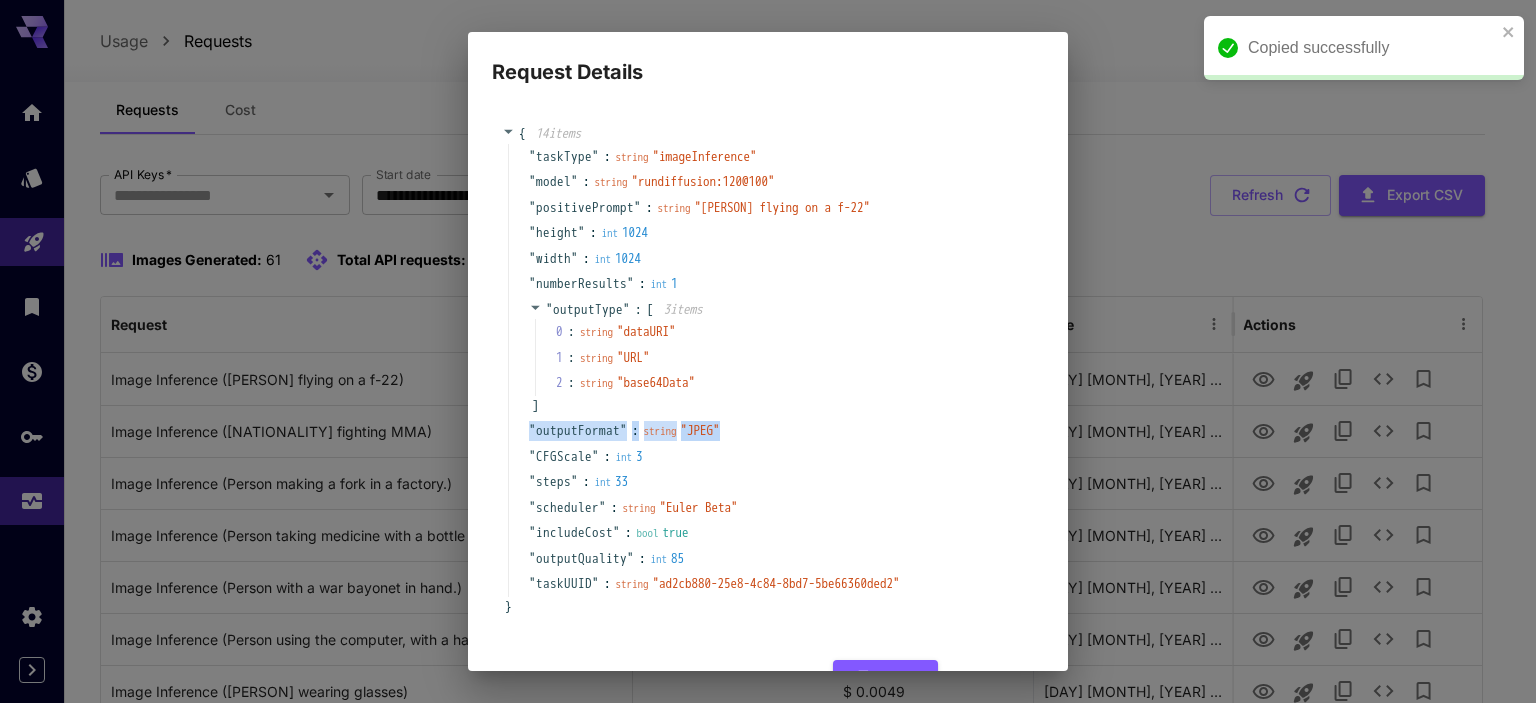 copy on "" outputFormat " : string " JPEG "" 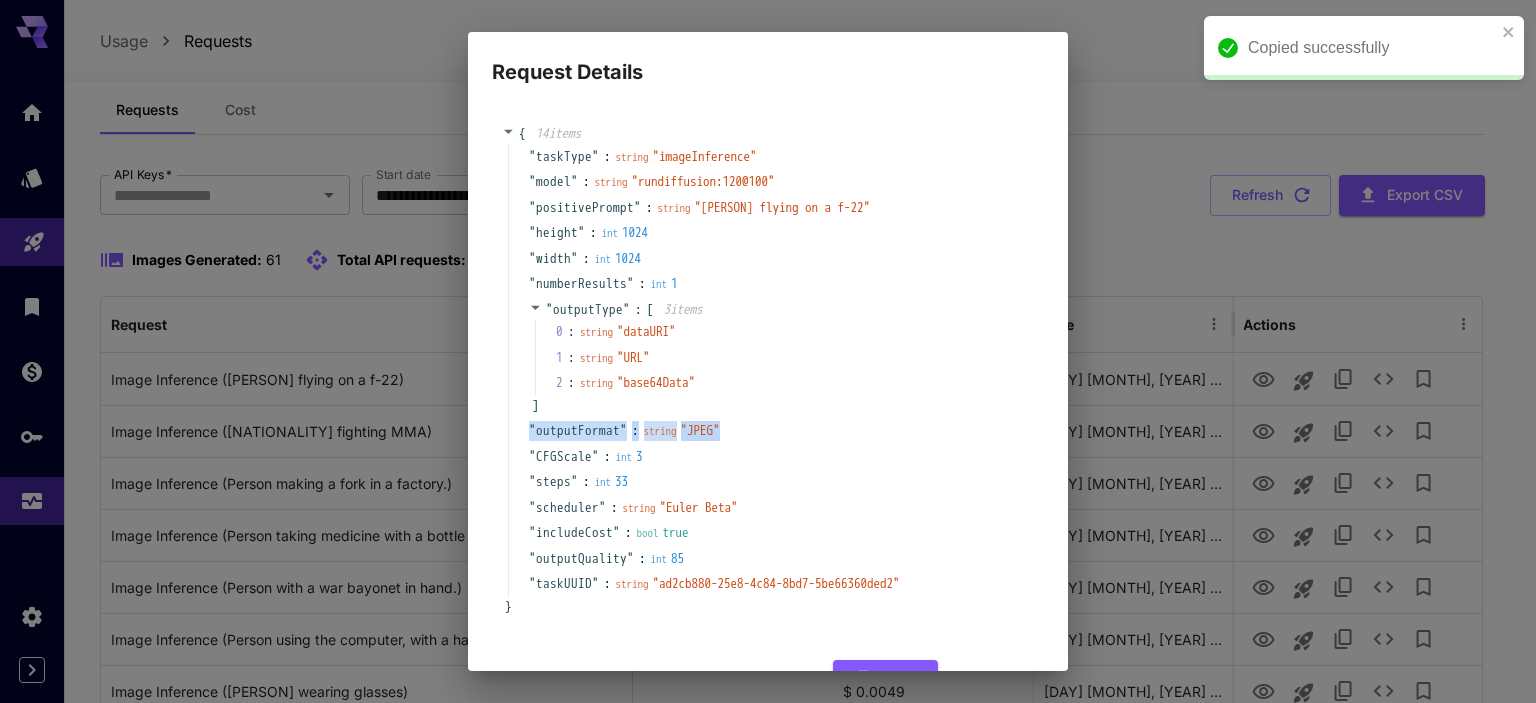 copy on "" outputFormat " : string " JPEG "" 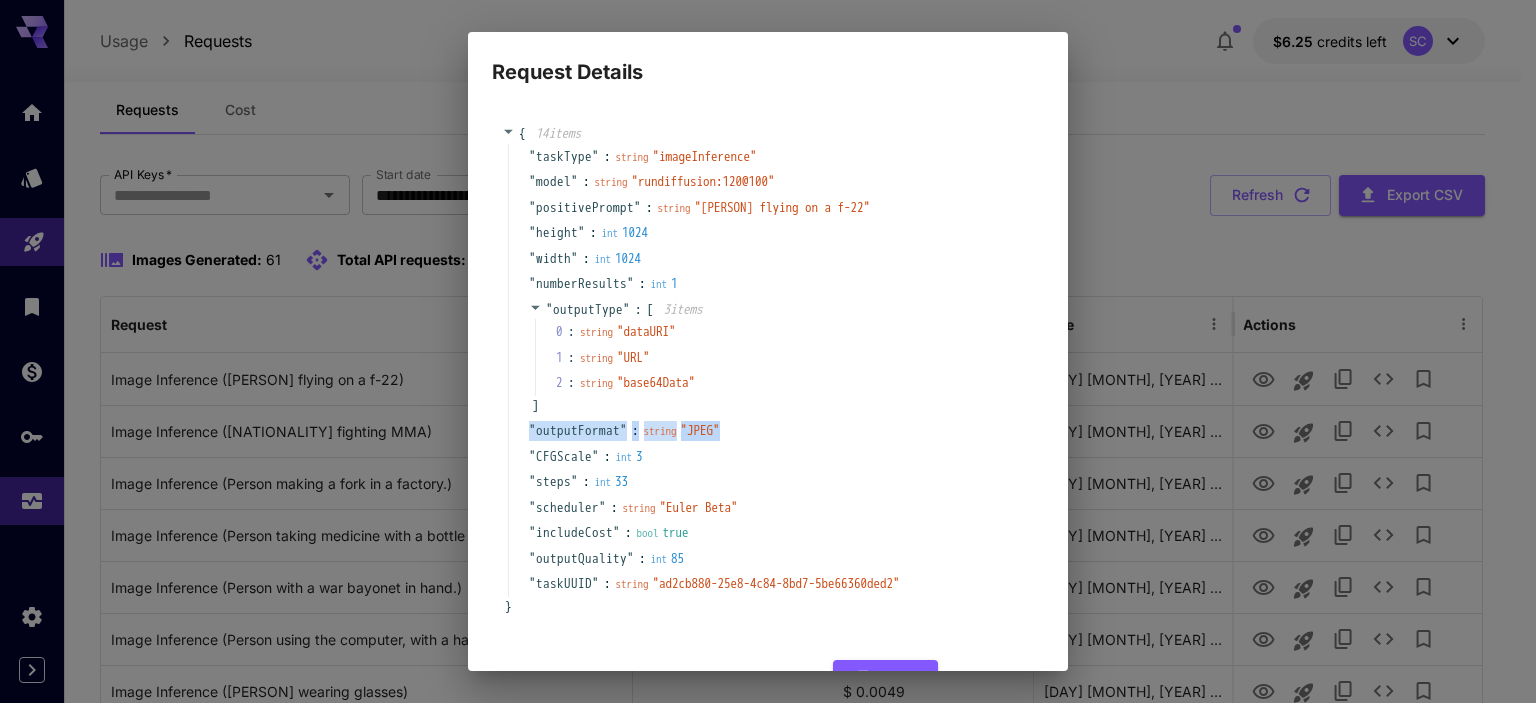 copy on "" outputFormat " : string " JPEG "" 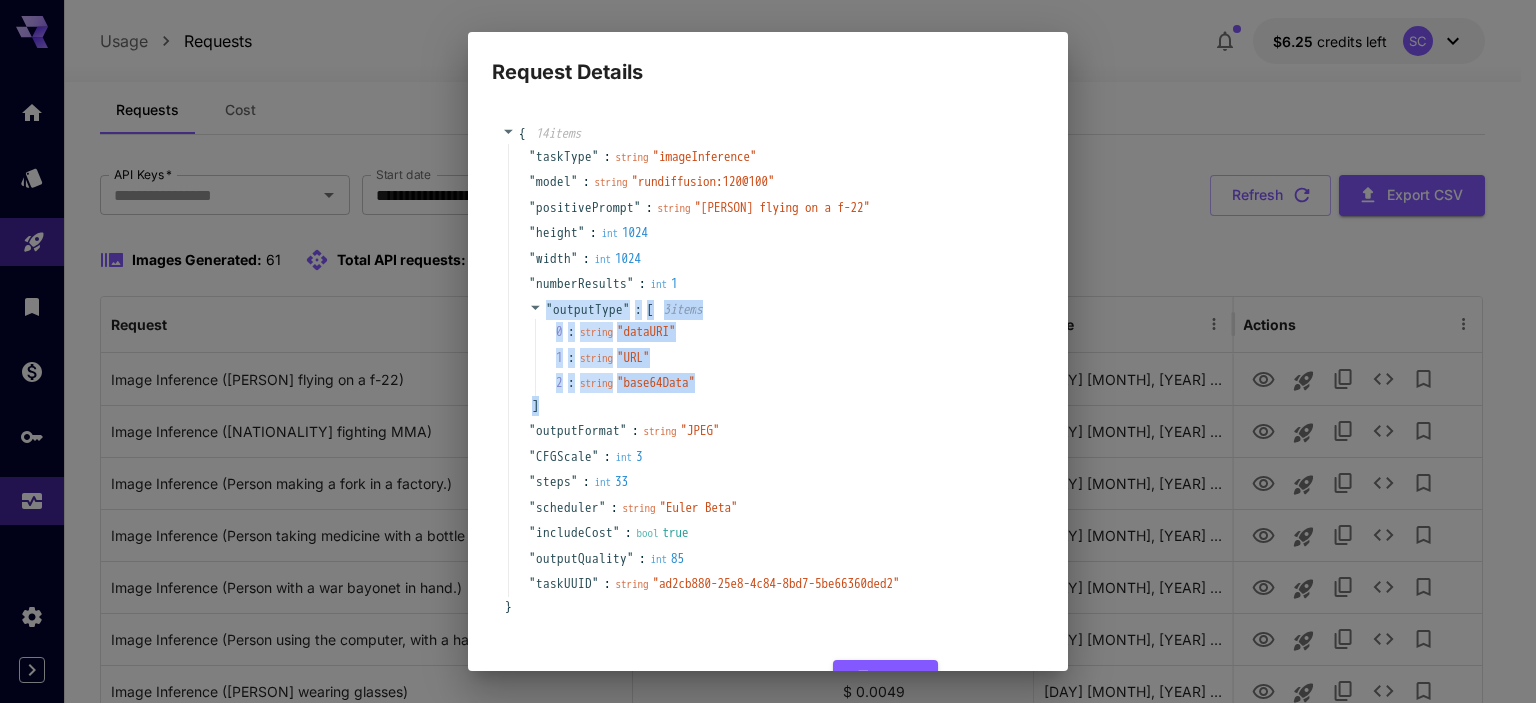 drag, startPoint x: 541, startPoint y: 400, endPoint x: 498, endPoint y: 314, distance: 96.150925 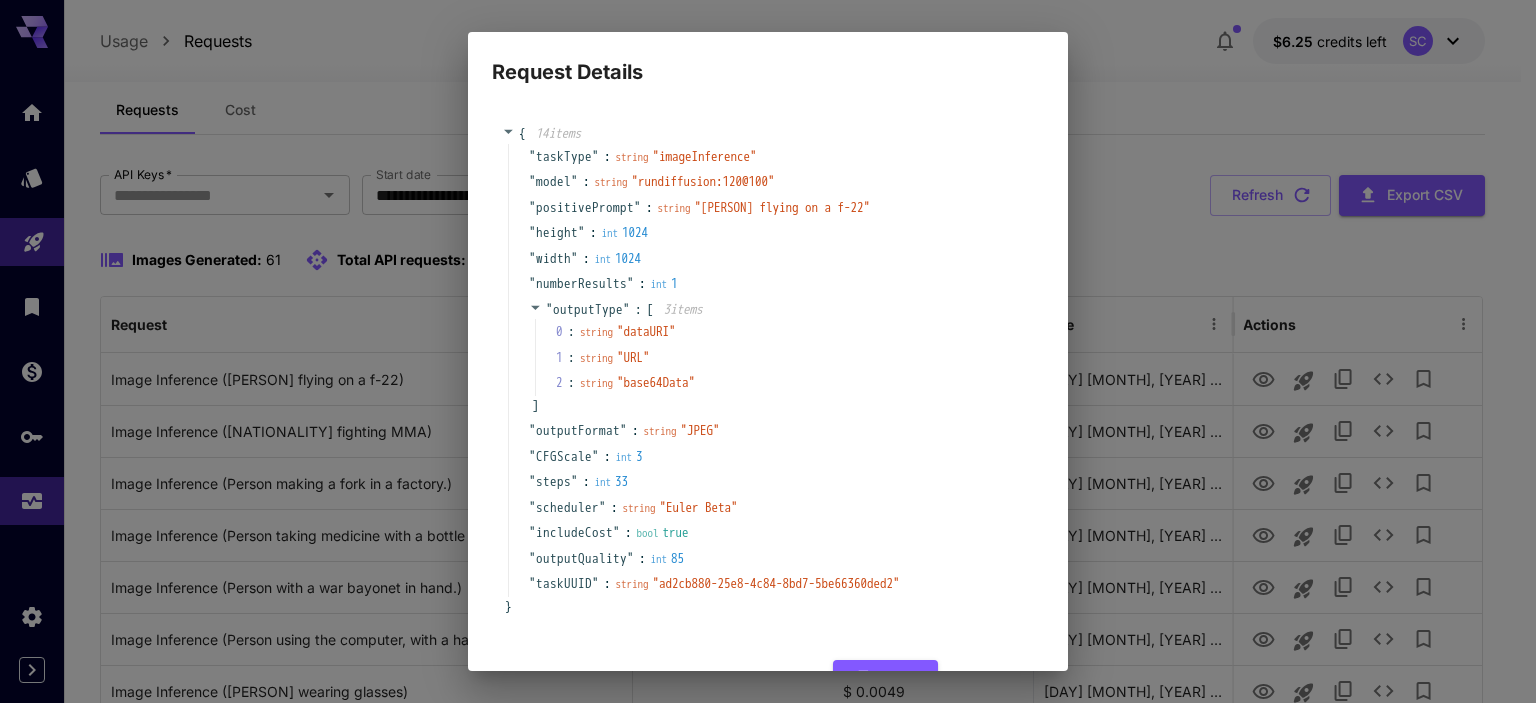 click on "" outputType " : [ [NUMBER] item s [NUMBER] : string " dataURI " [NUMBER] : string " URL " [NUMBER] : string " base64Data " ]" at bounding box center [771, 358] 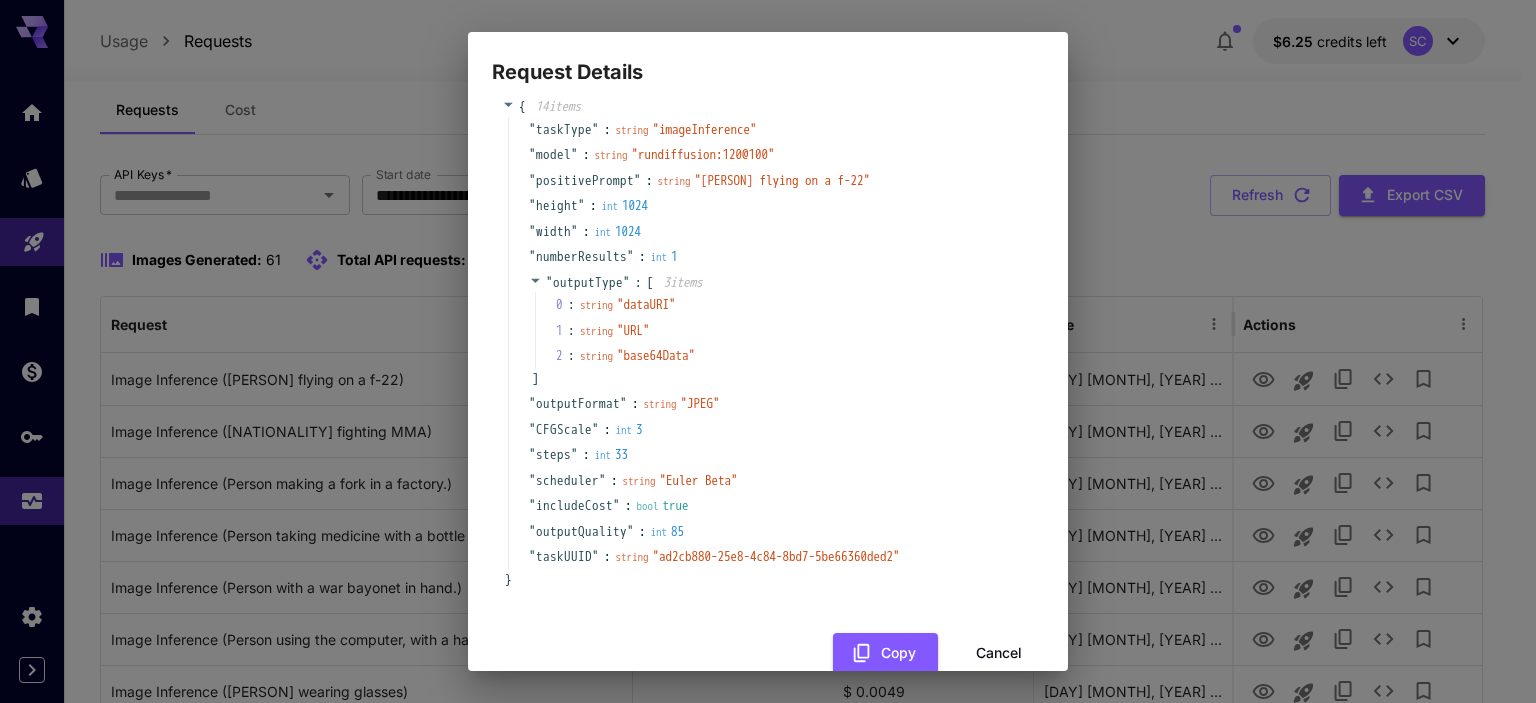click on "Cancel" at bounding box center [999, 653] 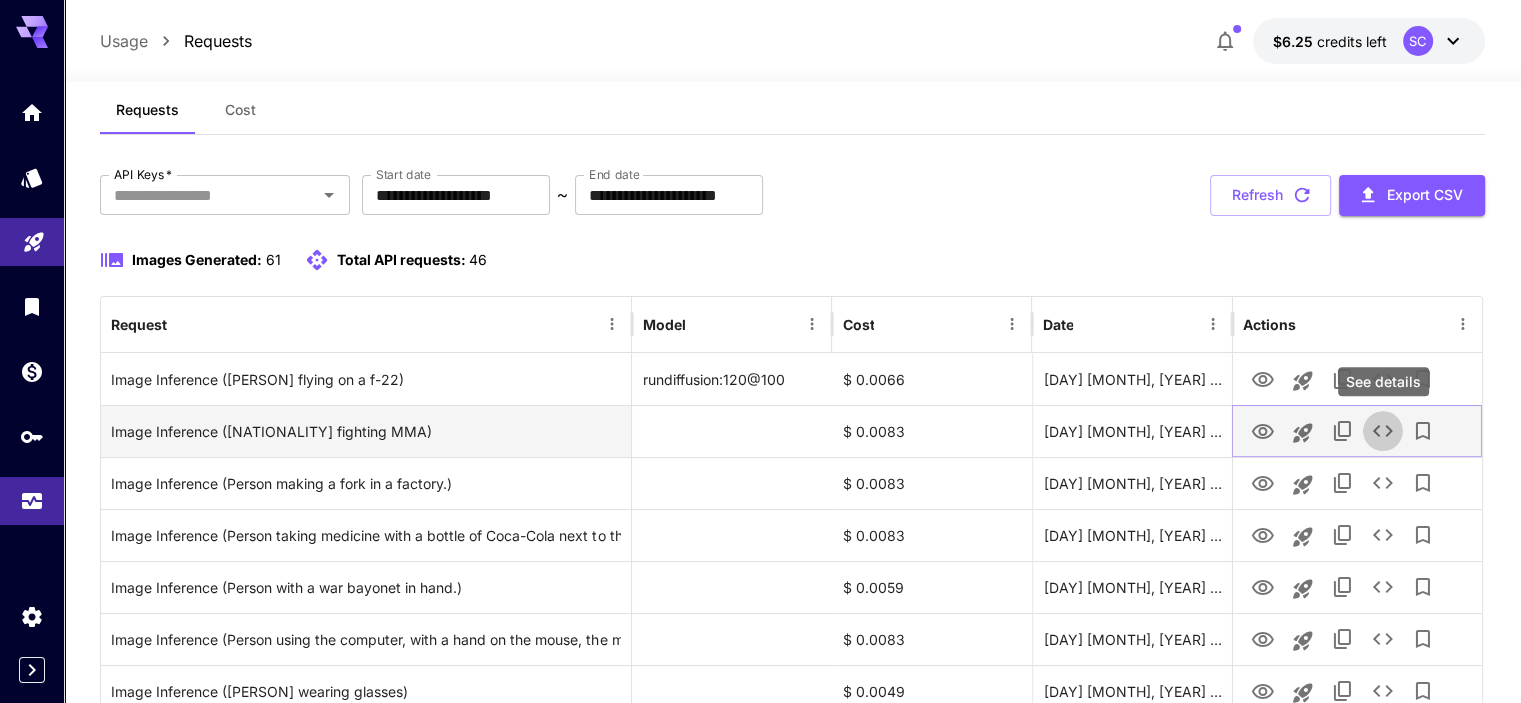 click 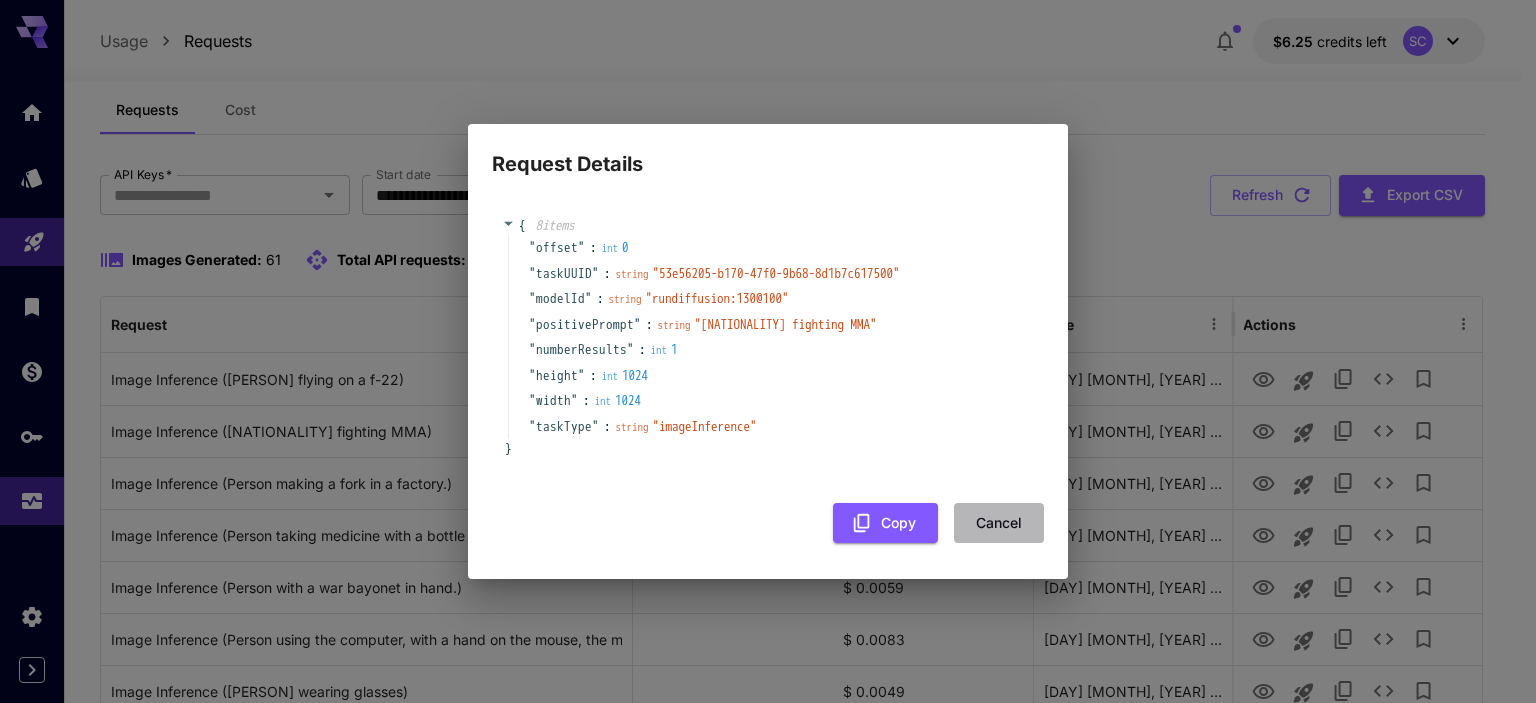 click on "Cancel" at bounding box center (999, 523) 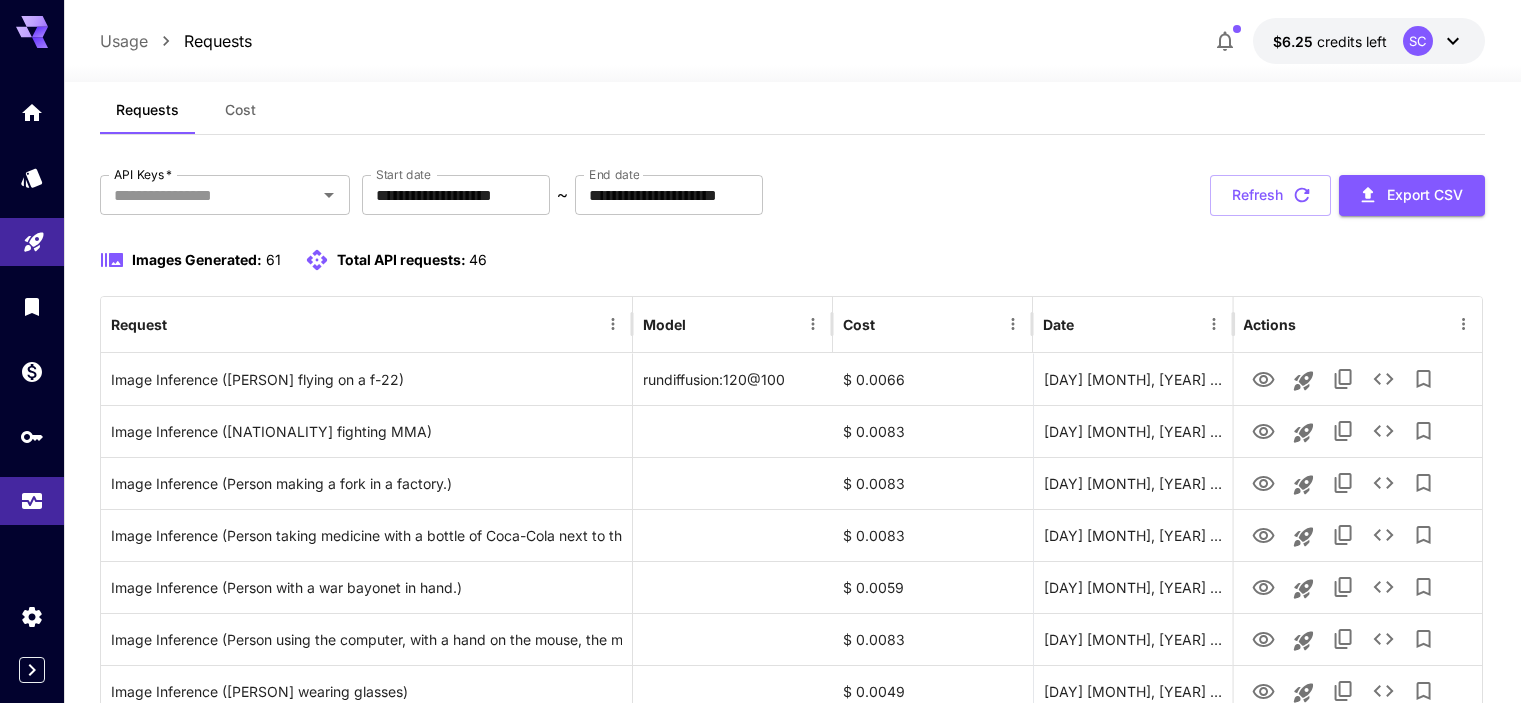 click on "Request Details { [NUMBER] item s " offset " : int [NUMBER] " taskUUID " : string " [UUID] " " modelId " : string " rundiffusion:130@100 " " positivePrompt " : string " [NATIONALITY] fighting MMA " " numberResults " : int [NUMBER] " height " : int [NUMBER] " width " : int [NUMBER] " taskType " : string " imageInference " } Copy Cancel" at bounding box center (768, 351) 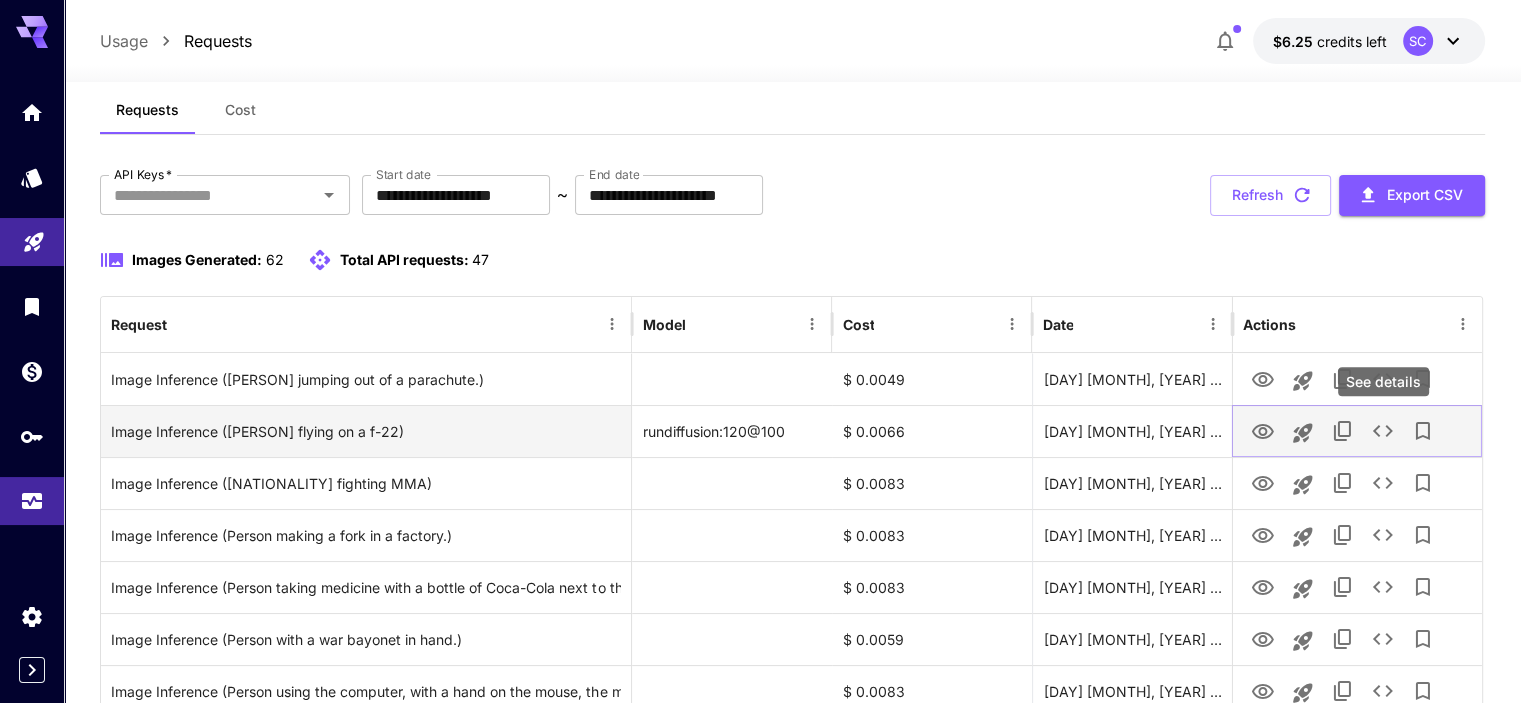 click 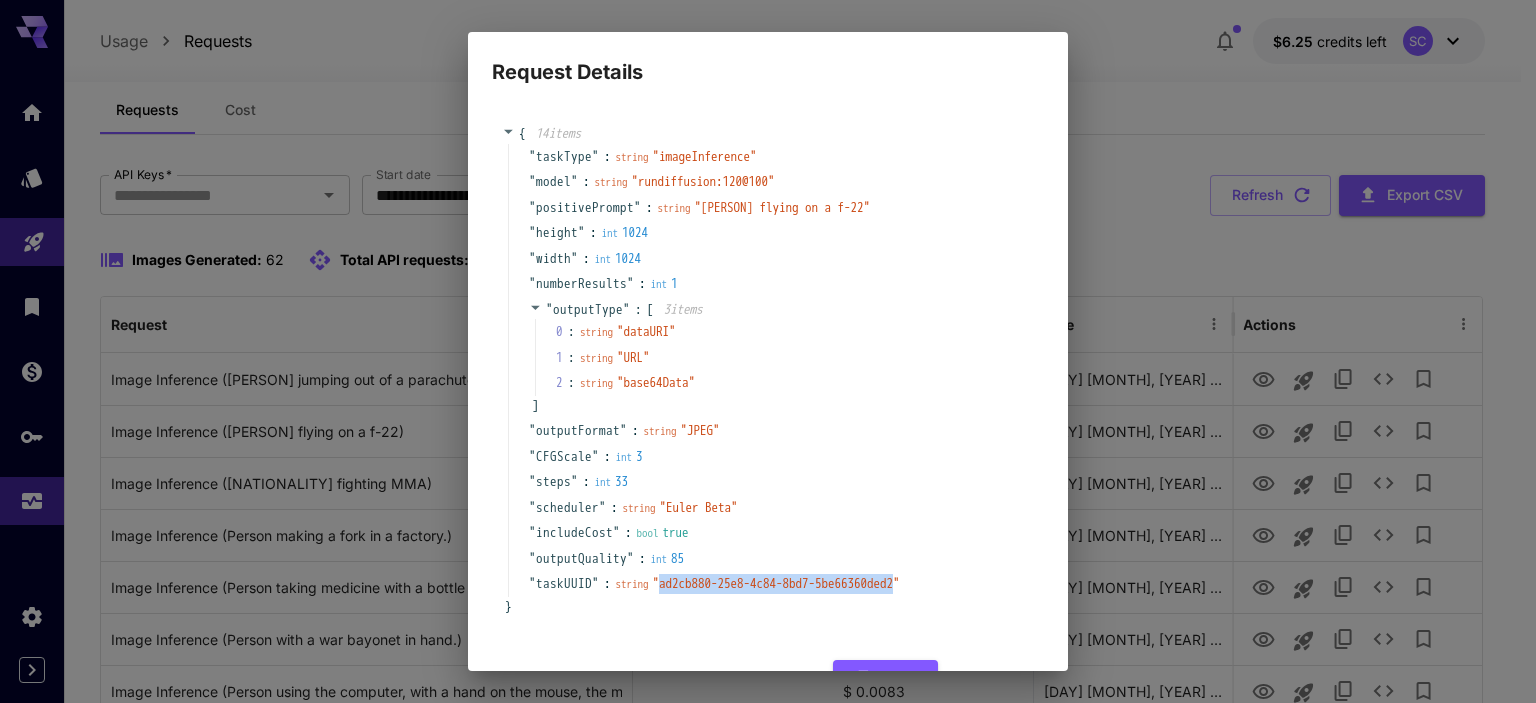 drag, startPoint x: 671, startPoint y: 583, endPoint x: 925, endPoint y: 580, distance: 254.01772 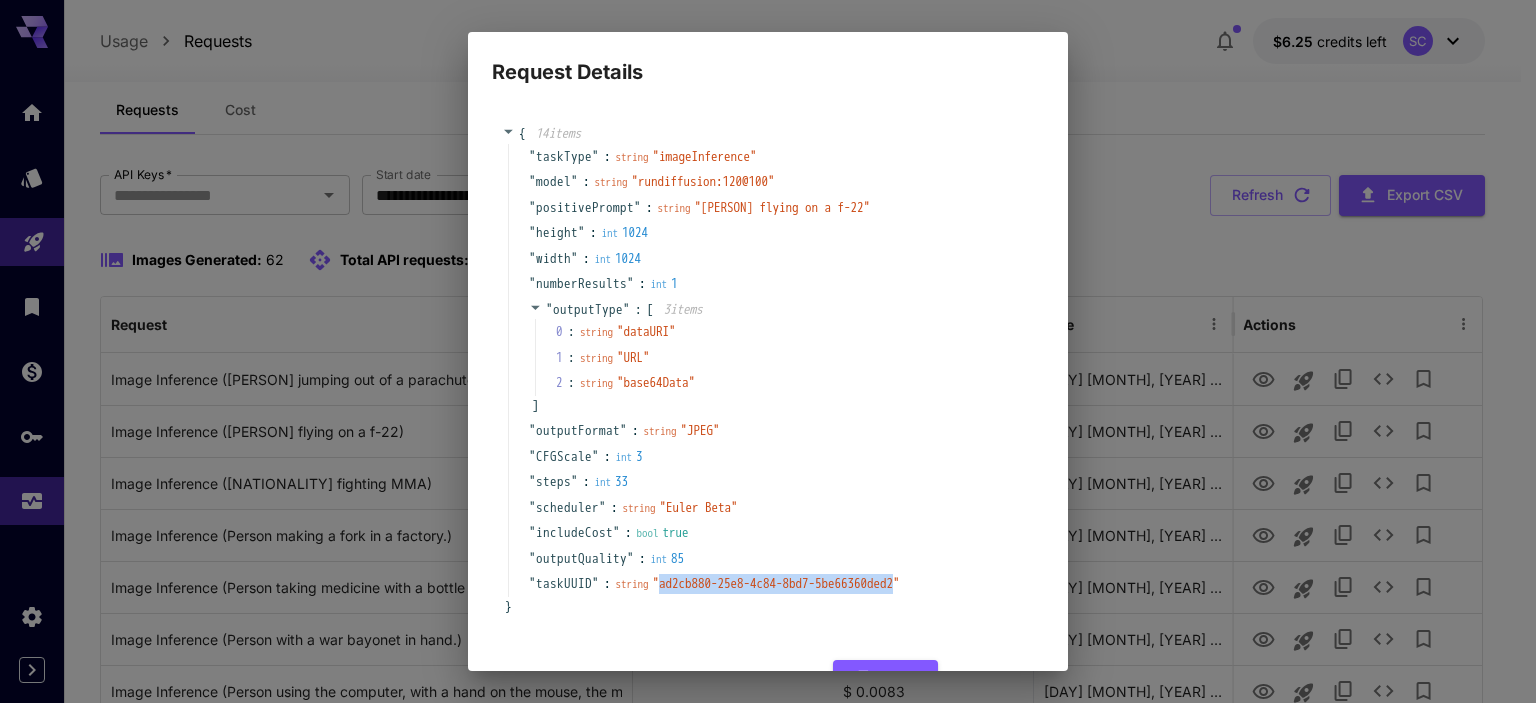 click on "" ad2cb880-25e8-4c84-8bd7-5be66360ded2 "" at bounding box center [776, 583] 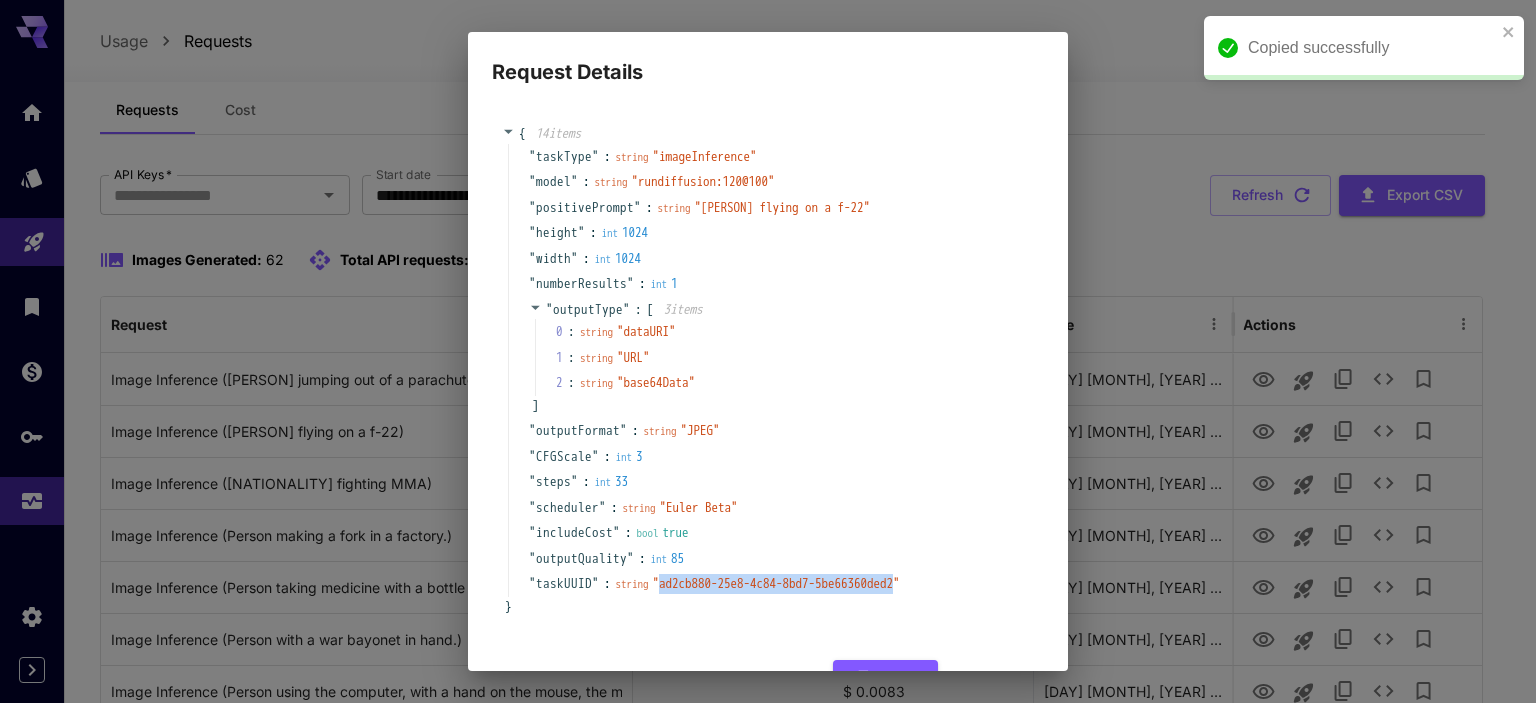 copy on "ad2cb880-25e8-4c84-8bd7-5be66360ded2" 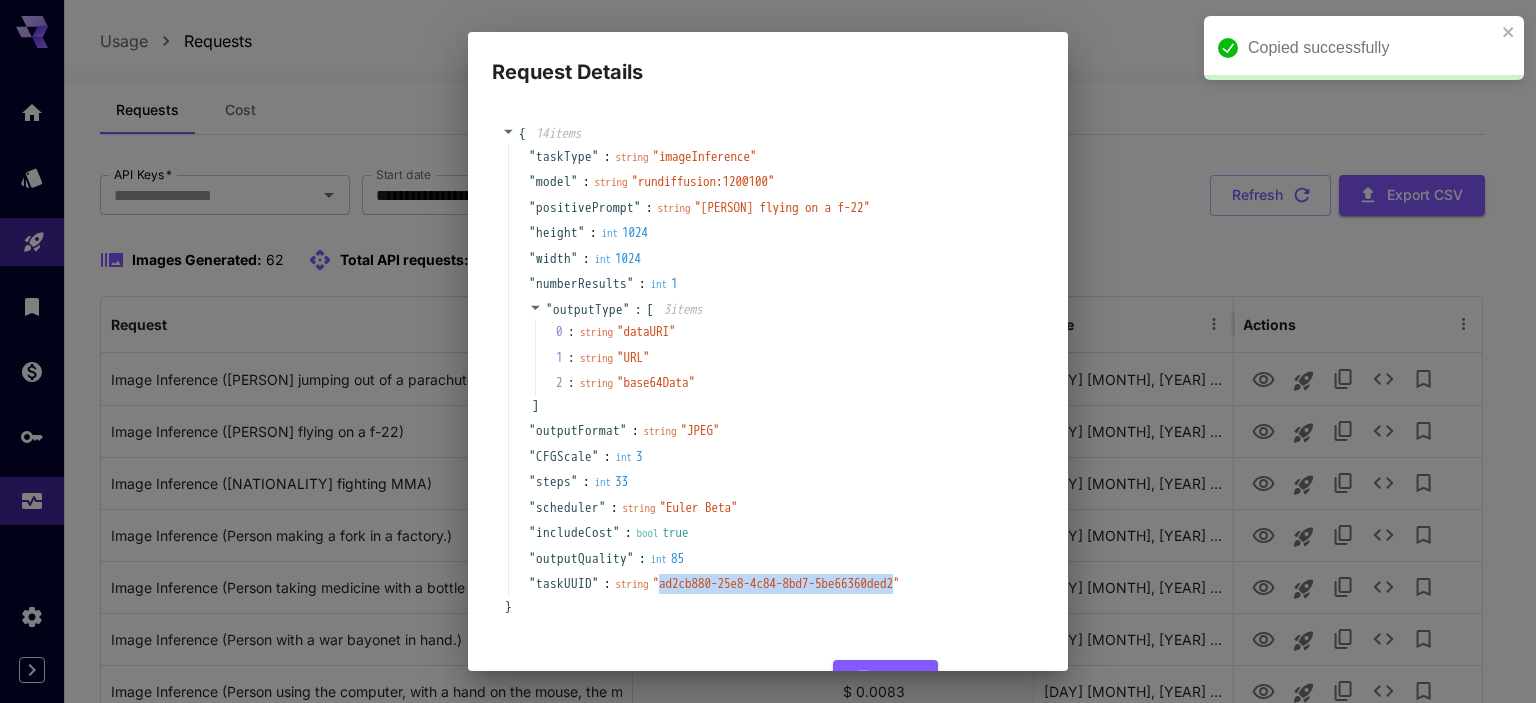copy on "ad2cb880-25e8-4c84-8bd7-5be66360ded2" 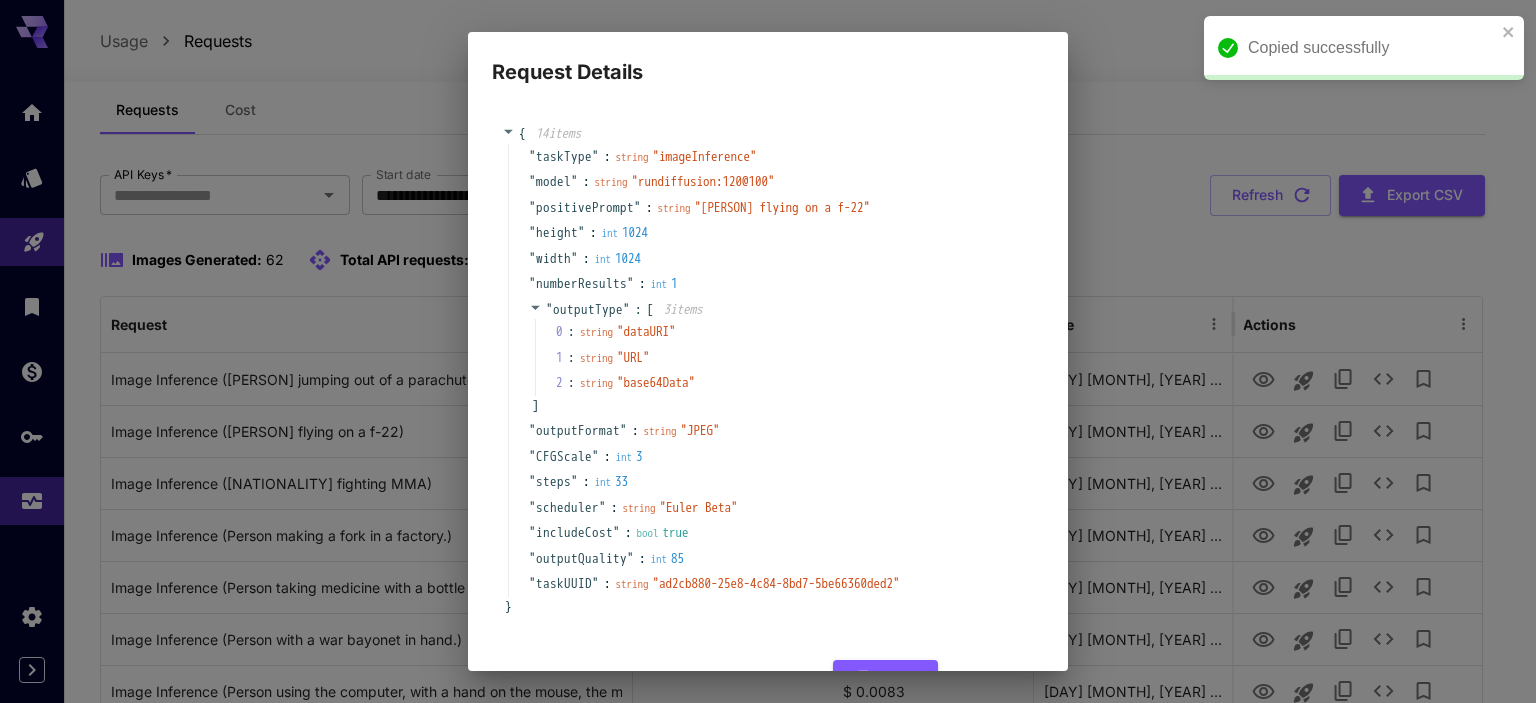 click on "" steps " : int [NUMBER]" at bounding box center (771, 482) 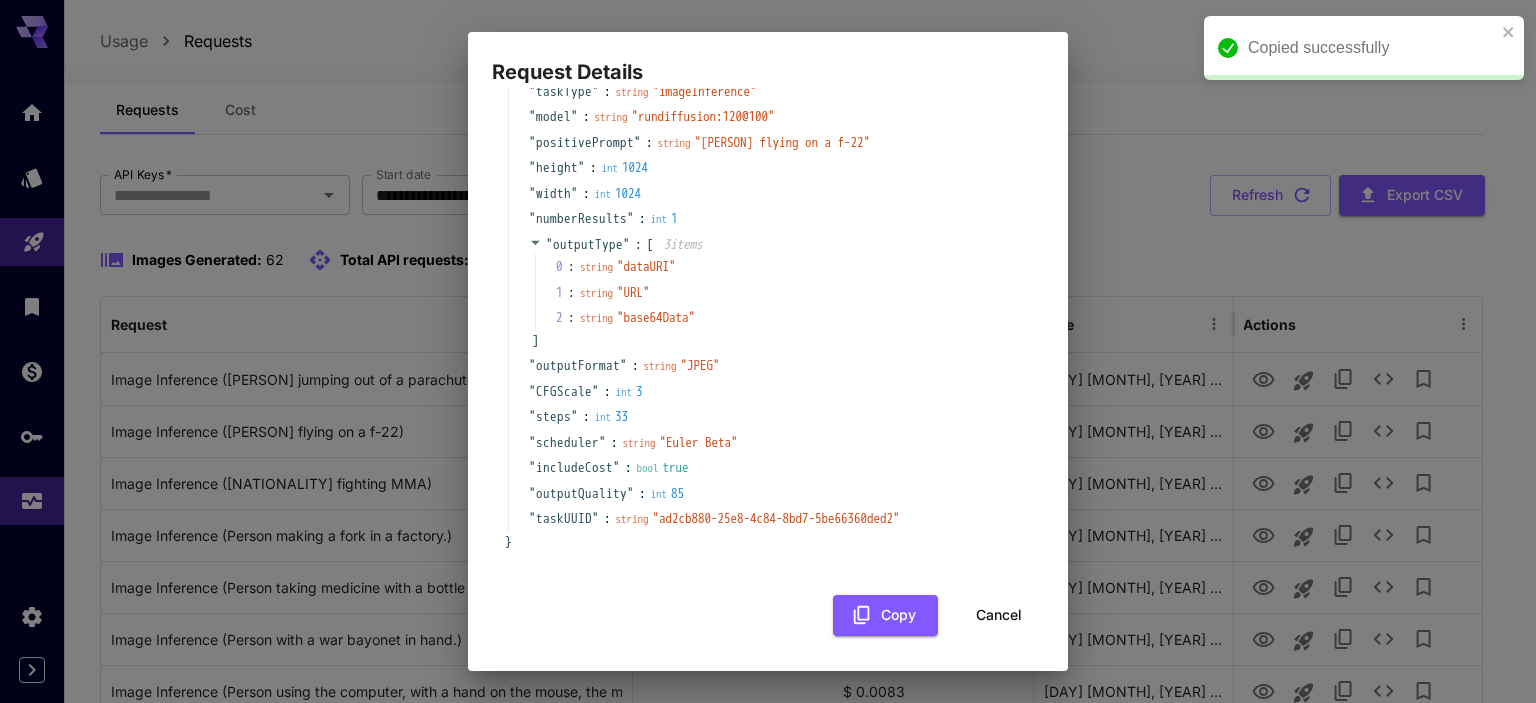 scroll, scrollTop: 0, scrollLeft: 0, axis: both 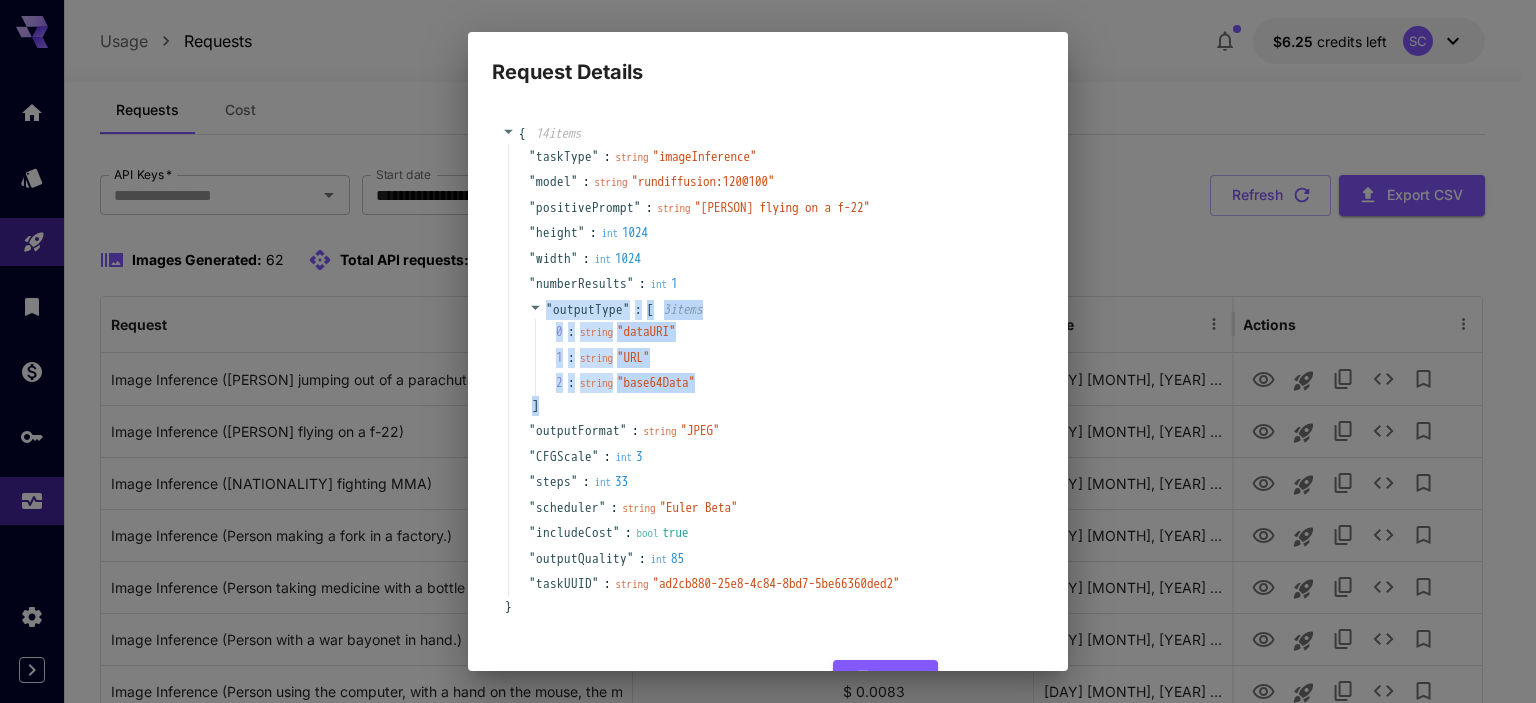 drag, startPoint x: 545, startPoint y: 400, endPoint x: 519, endPoint y: 314, distance: 89.84431 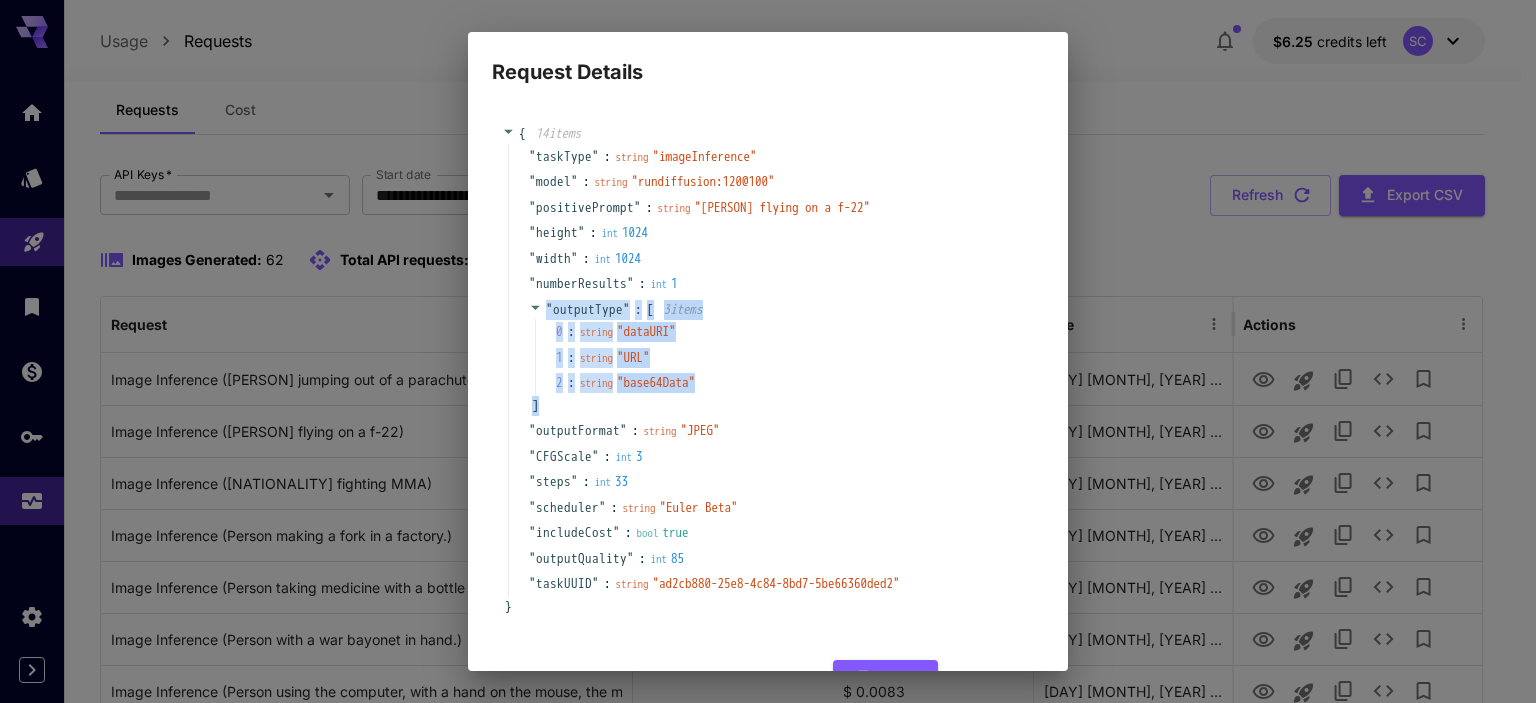 copy on "" outputType " : [ [NUMBER] item s [NUMBER] : string " dataURI " [NUMBER] : string " URL " [NUMBER] : string " base64Data " ]" 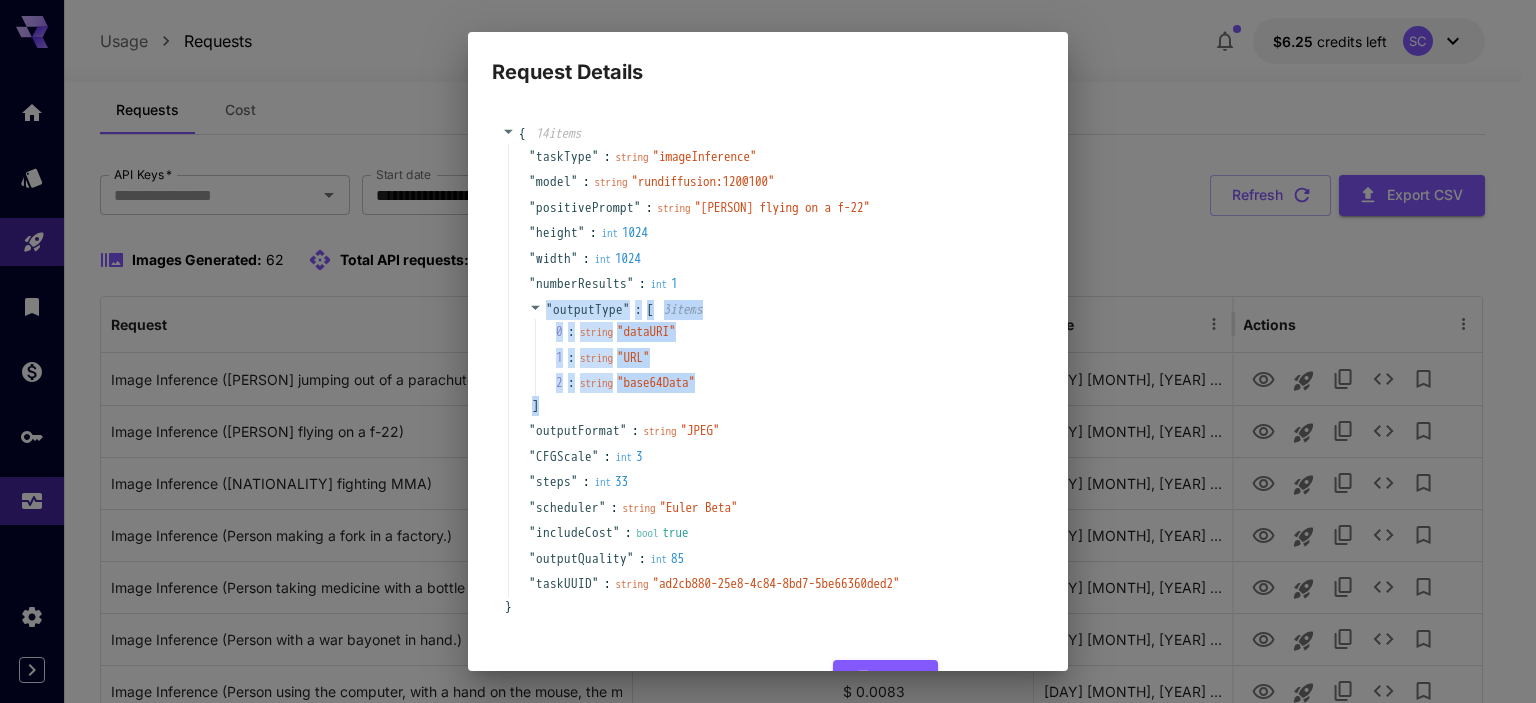 copy on "" outputType " : [ [NUMBER] item s [NUMBER] : string " dataURI " [NUMBER] : string " URL " [NUMBER] : string " base64Data " ]" 